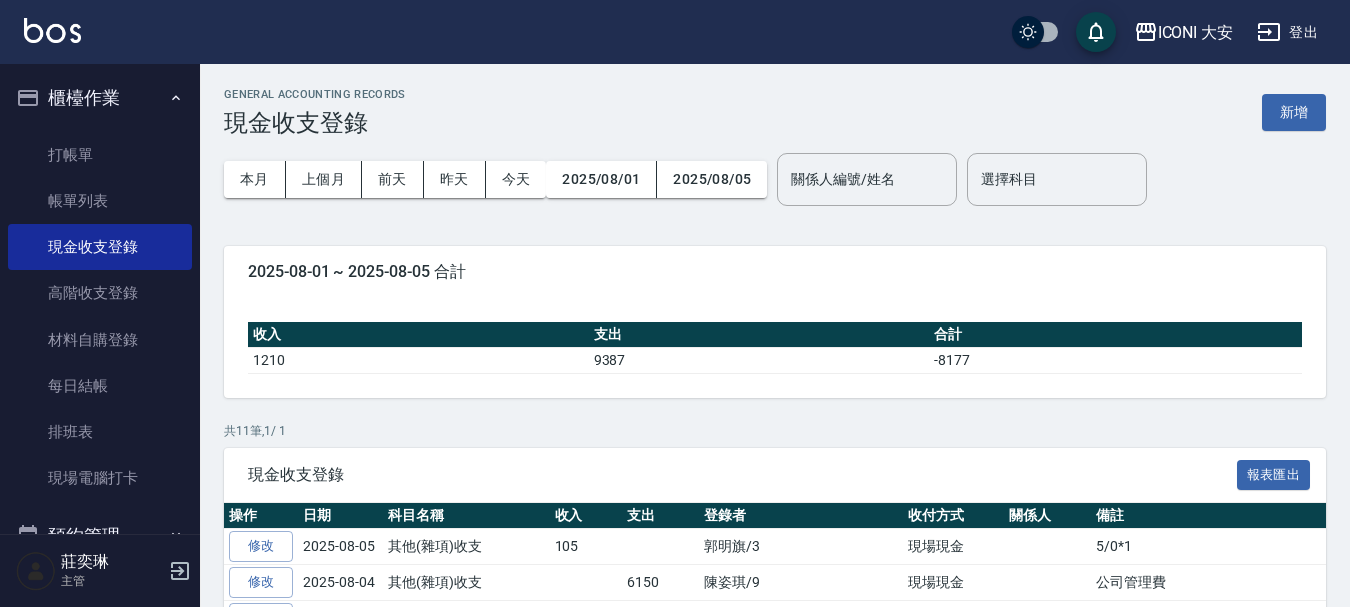 scroll, scrollTop: 0, scrollLeft: 0, axis: both 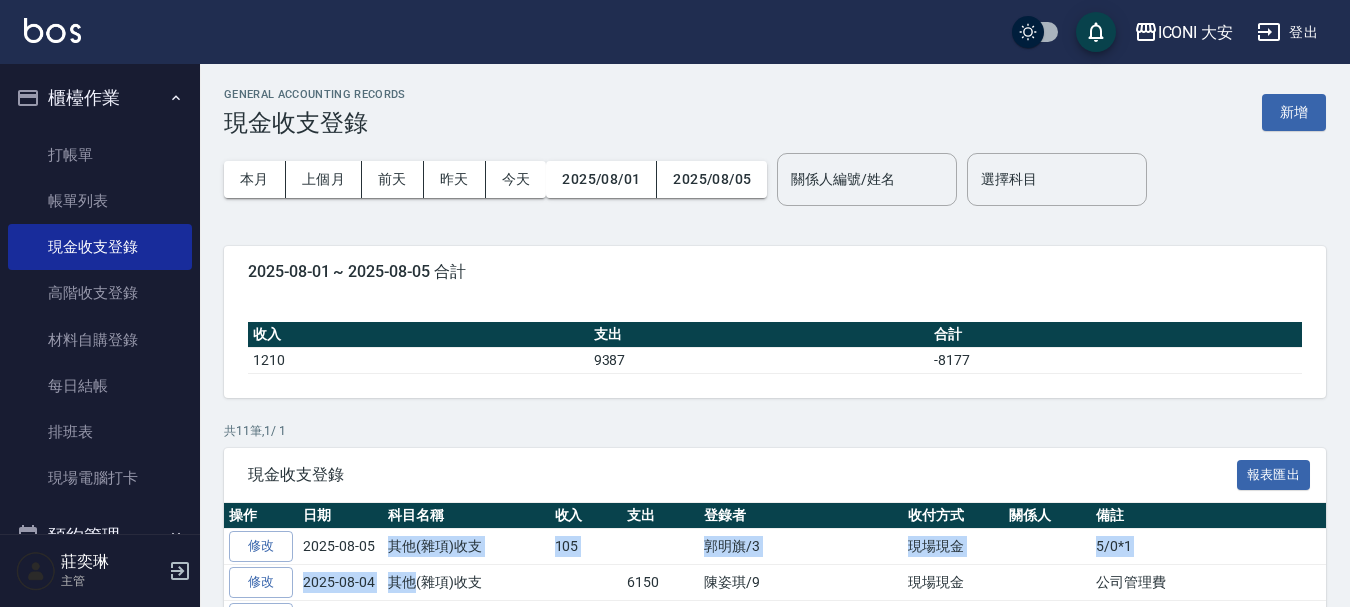 click on "打帳單" at bounding box center [100, 155] 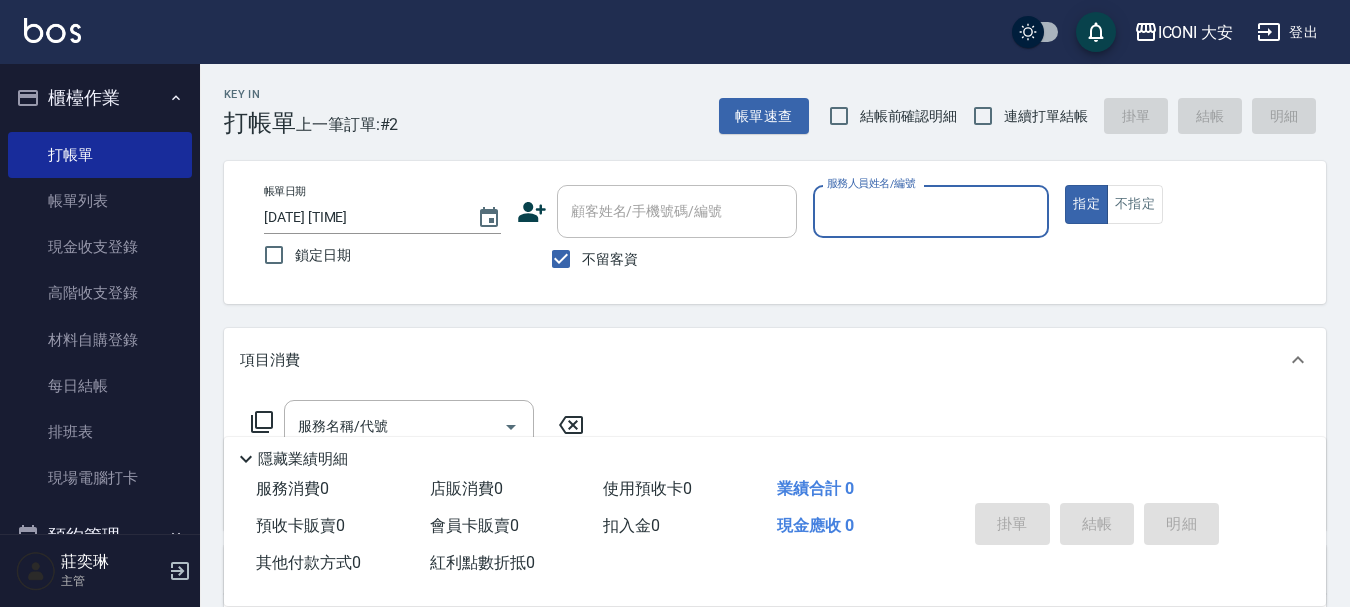 click on "服務人員姓名/編號" at bounding box center [931, 211] 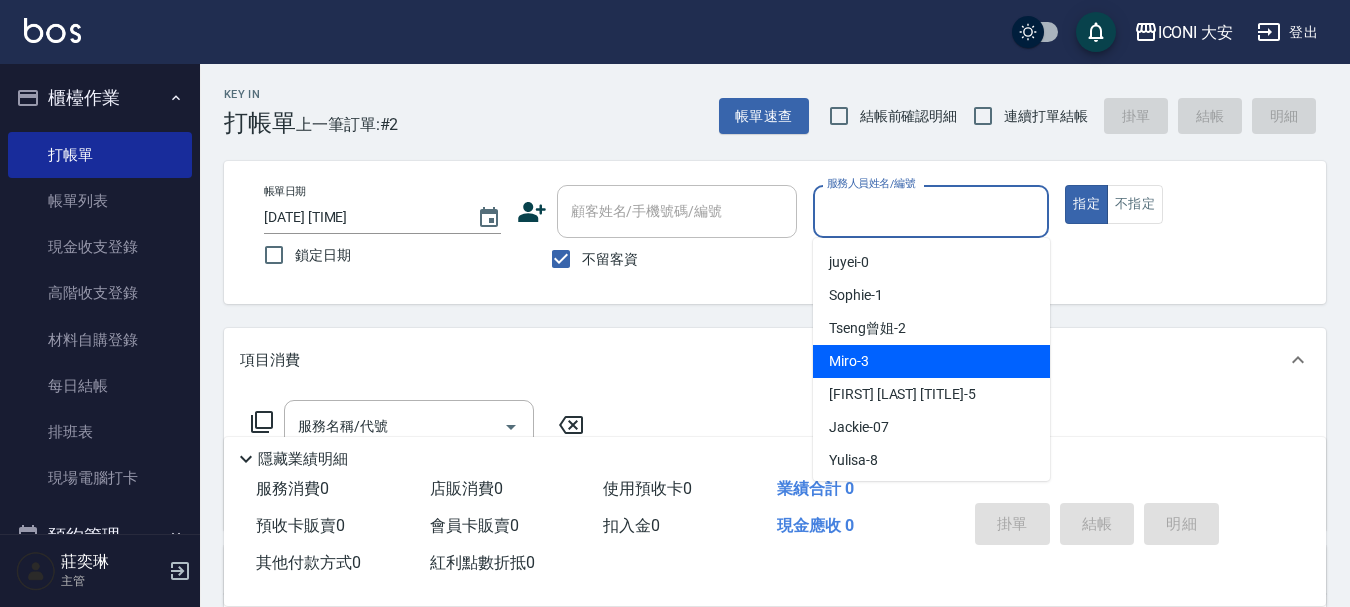 click on "Miro -3" at bounding box center [931, 361] 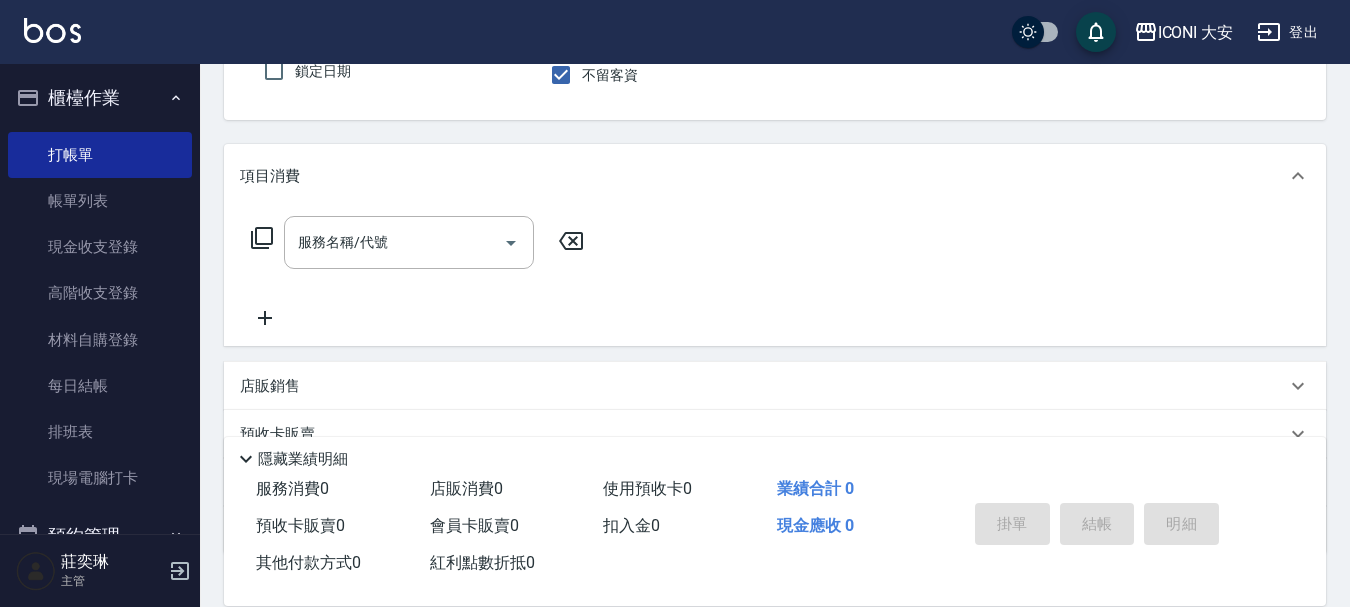 scroll, scrollTop: 200, scrollLeft: 0, axis: vertical 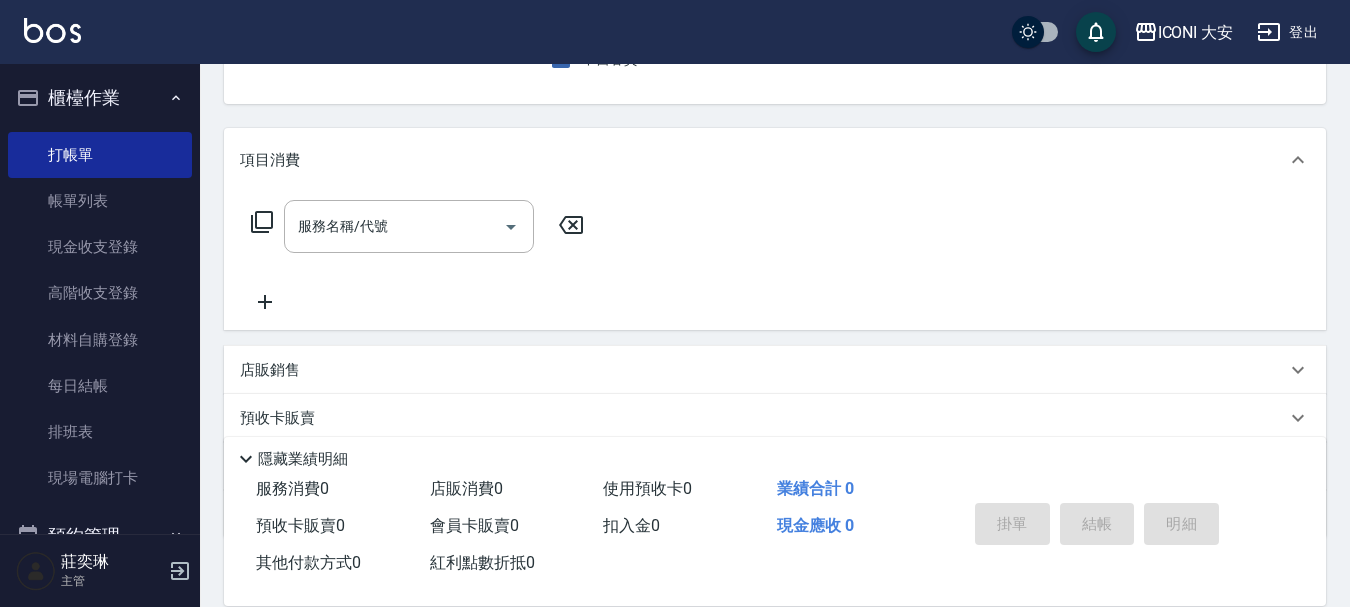 click 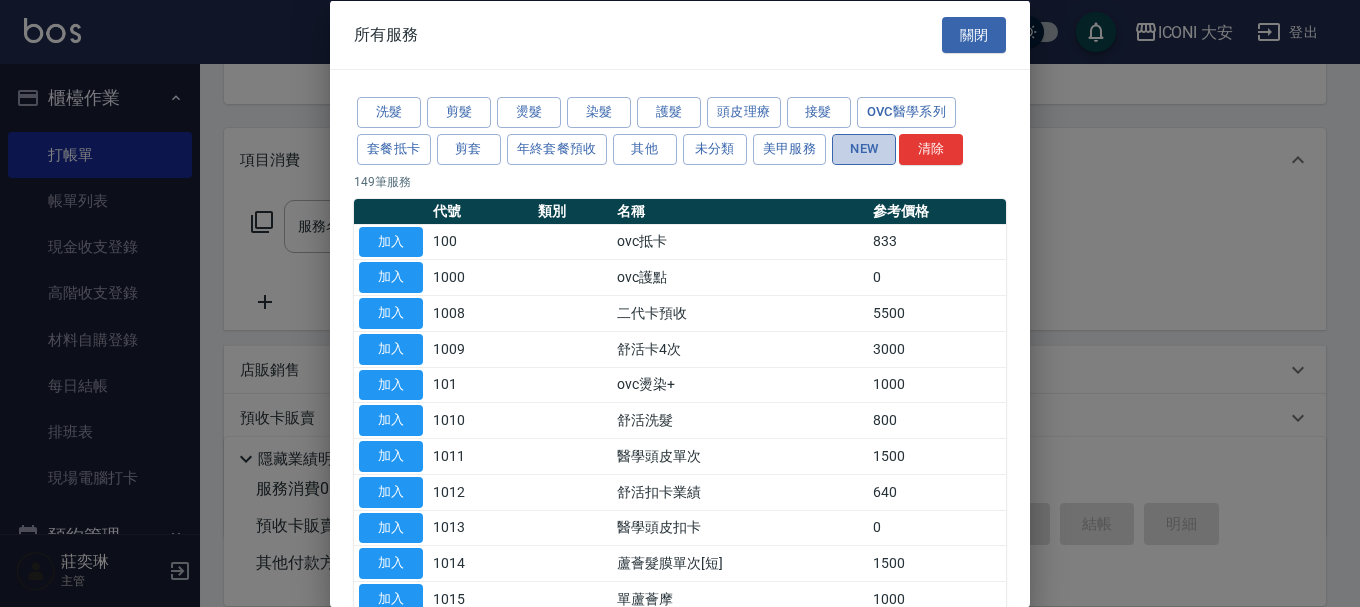 click on "NEW" at bounding box center (864, 148) 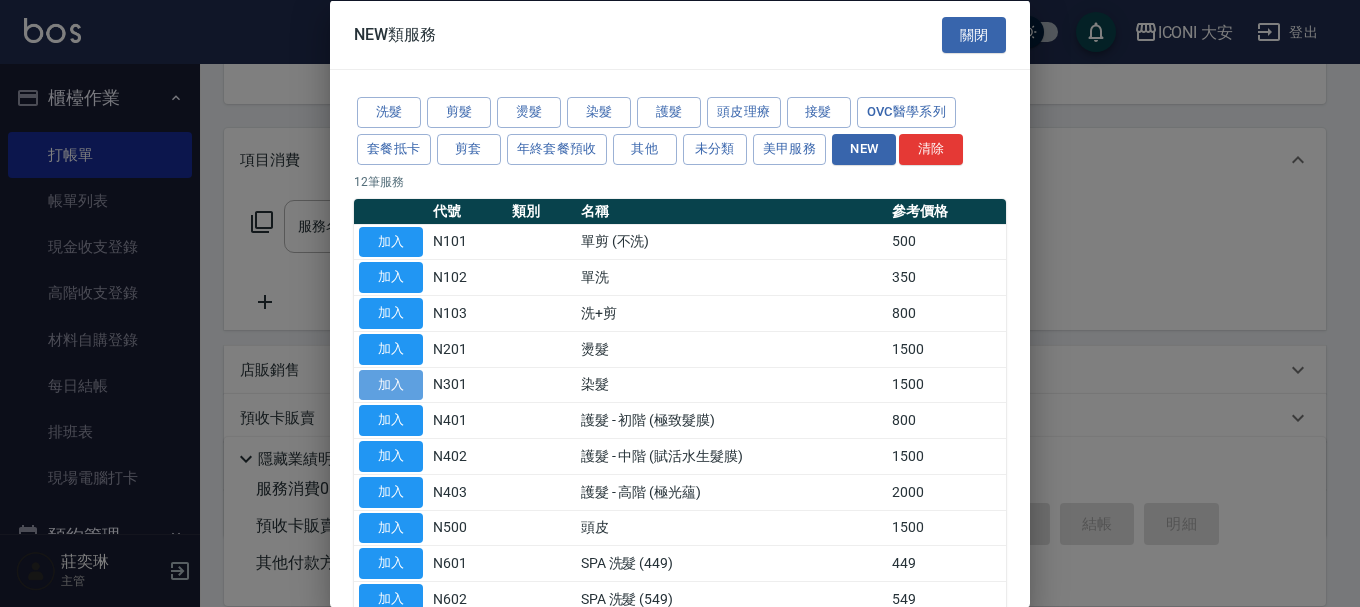 click on "加入" at bounding box center (391, 384) 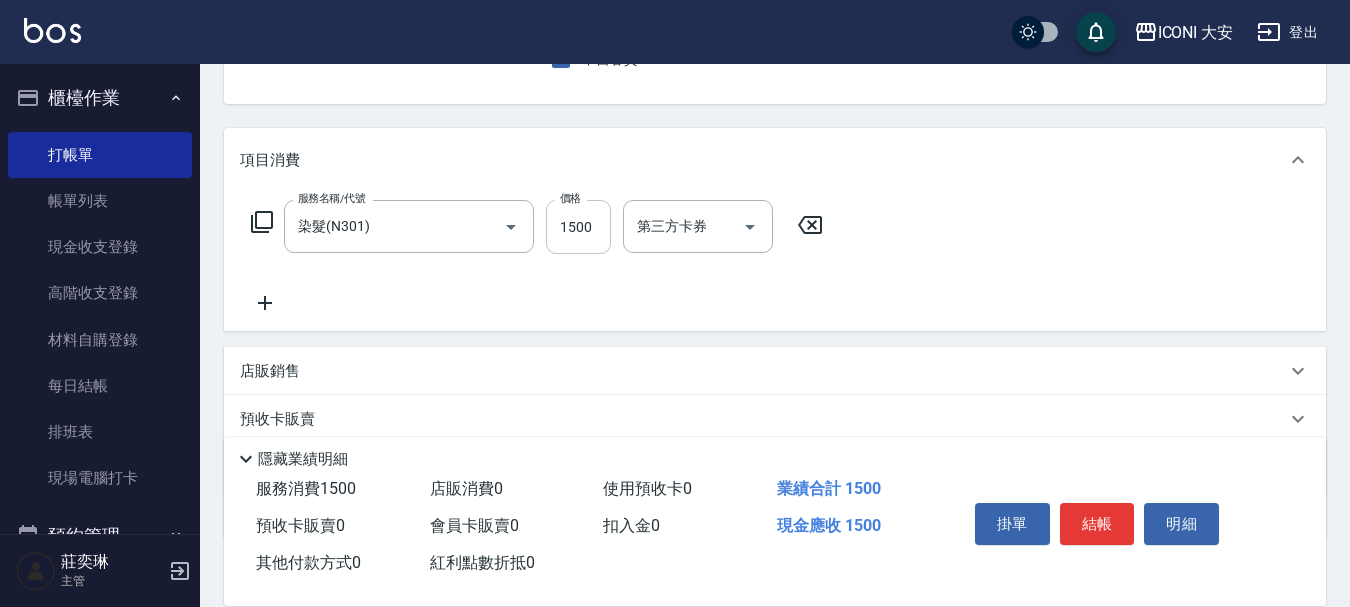 click on "1500" at bounding box center [578, 227] 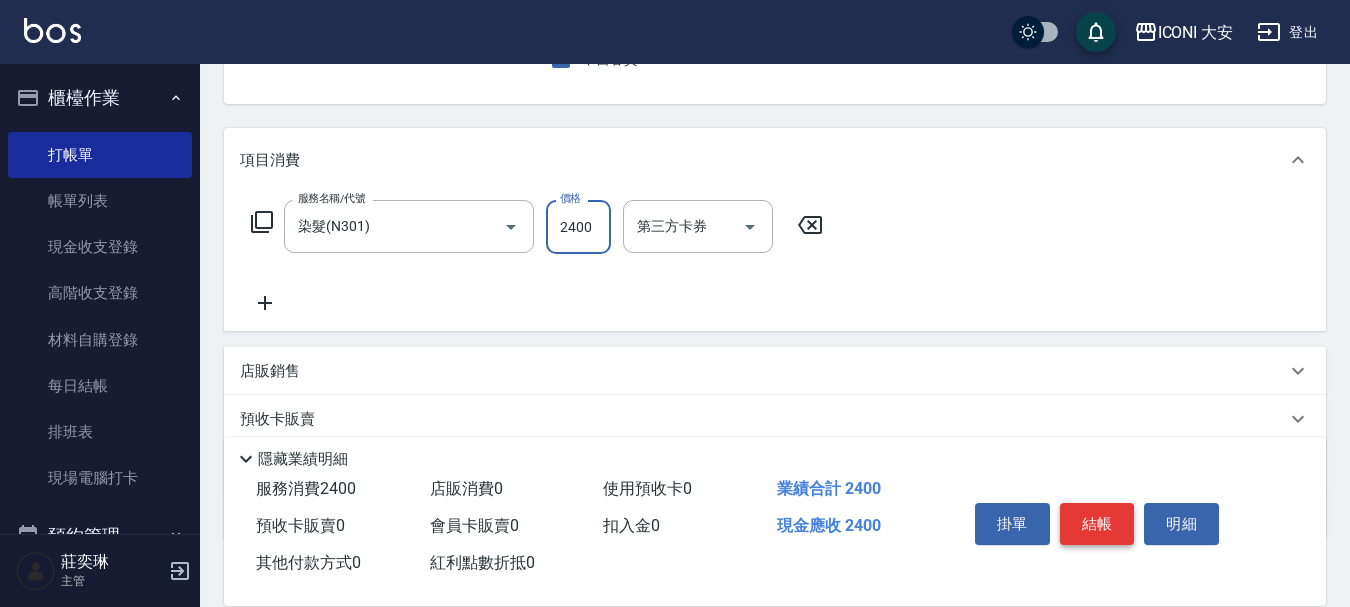 type on "2400" 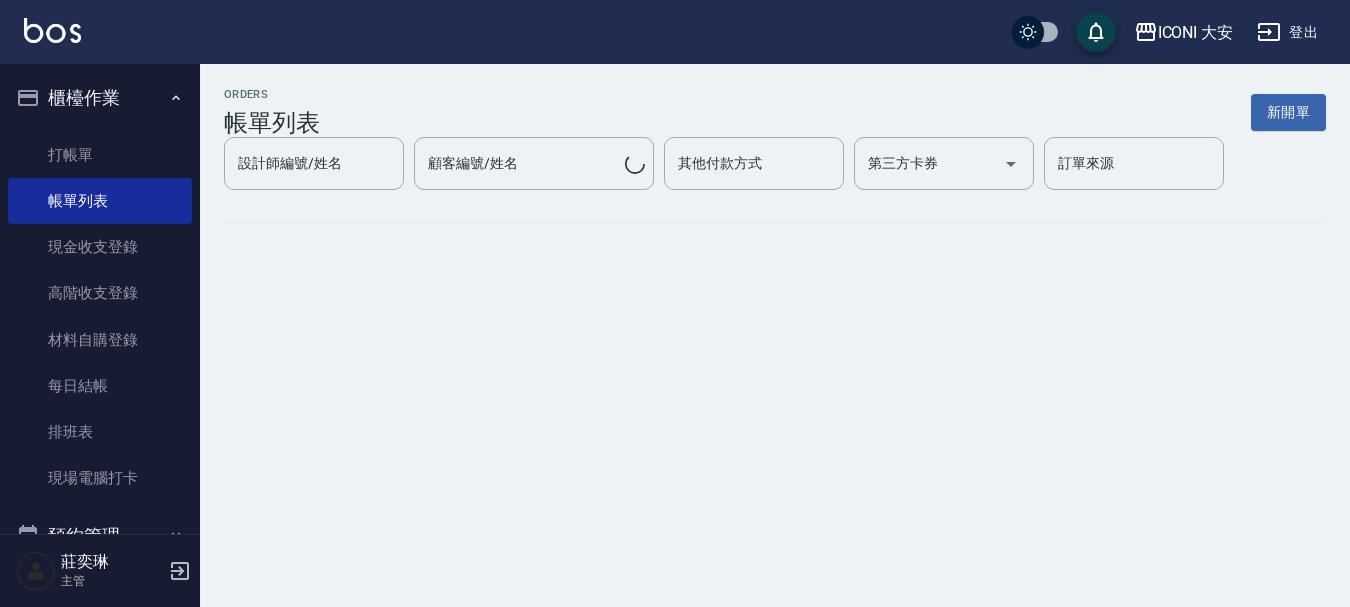 scroll, scrollTop: 0, scrollLeft: 0, axis: both 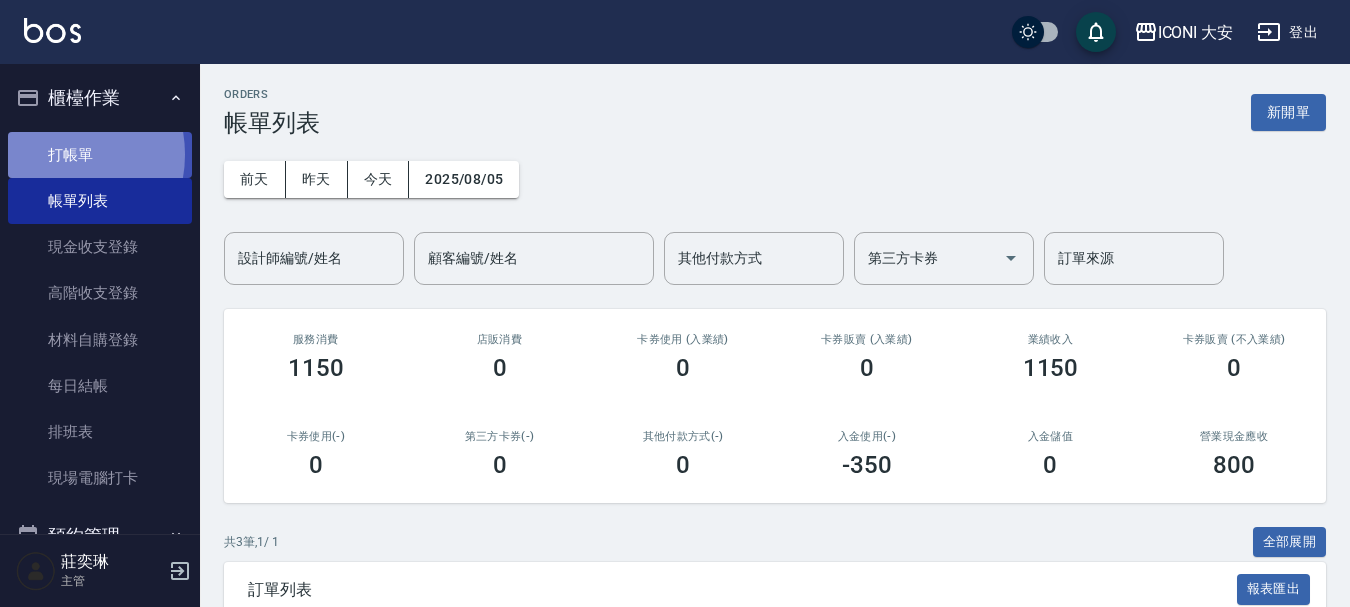 click on "打帳單" at bounding box center [100, 155] 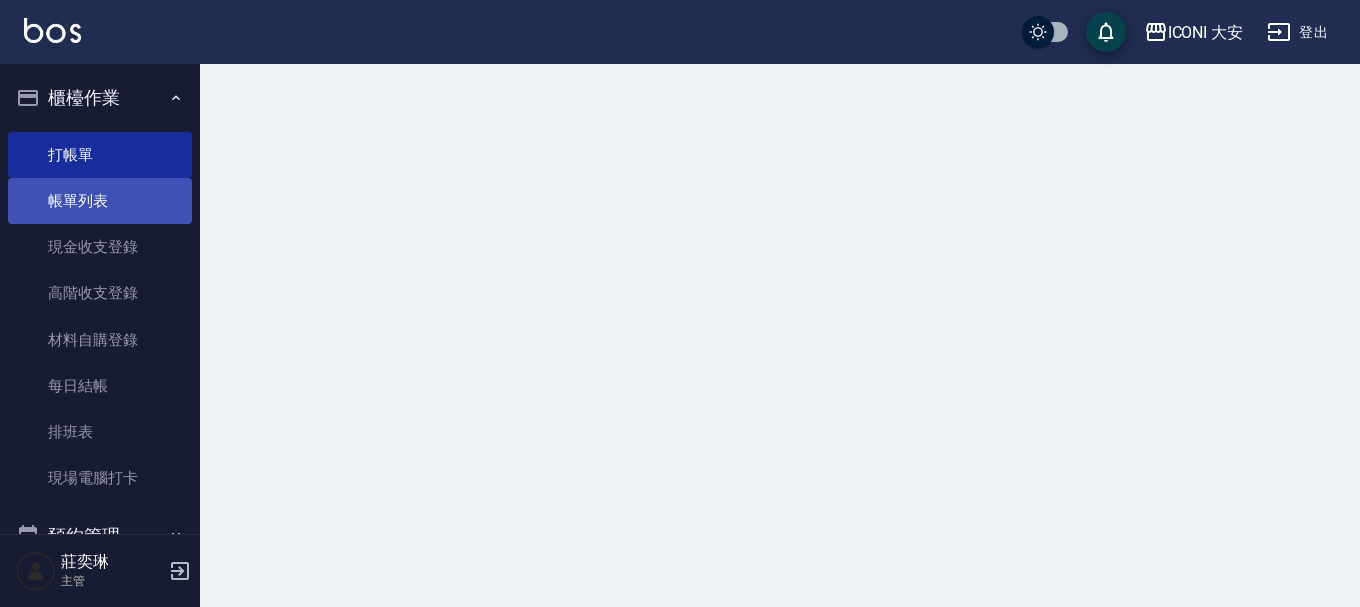 click on "帳單列表" at bounding box center (100, 201) 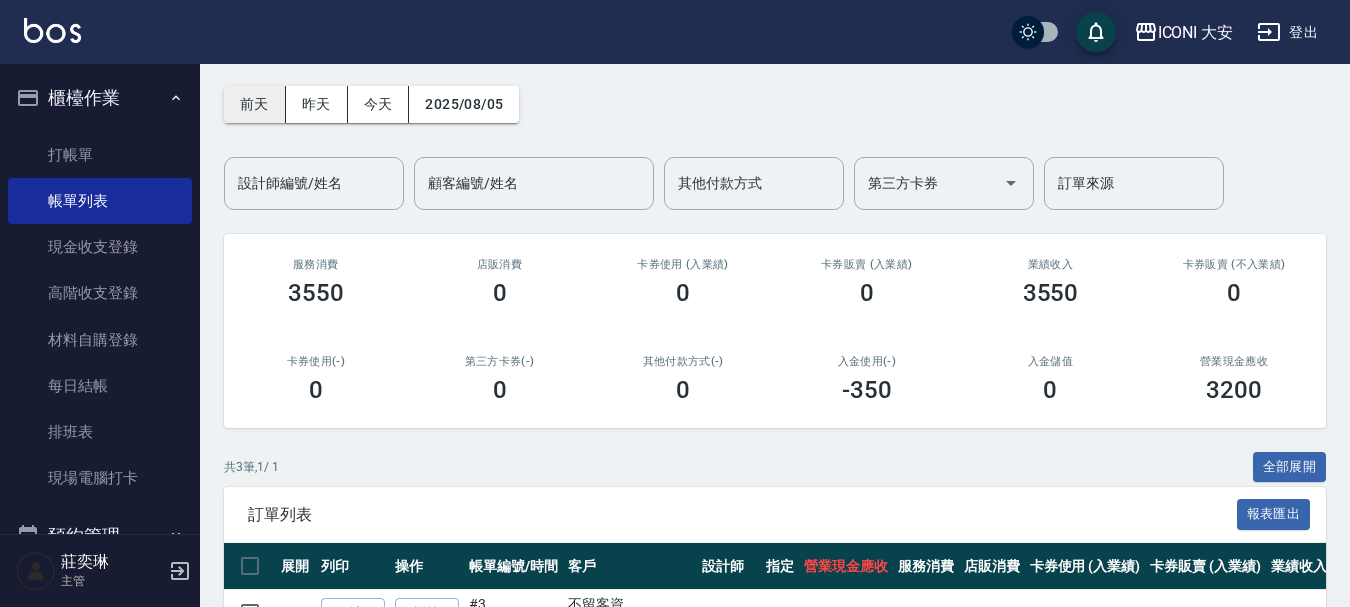 scroll, scrollTop: 295, scrollLeft: 0, axis: vertical 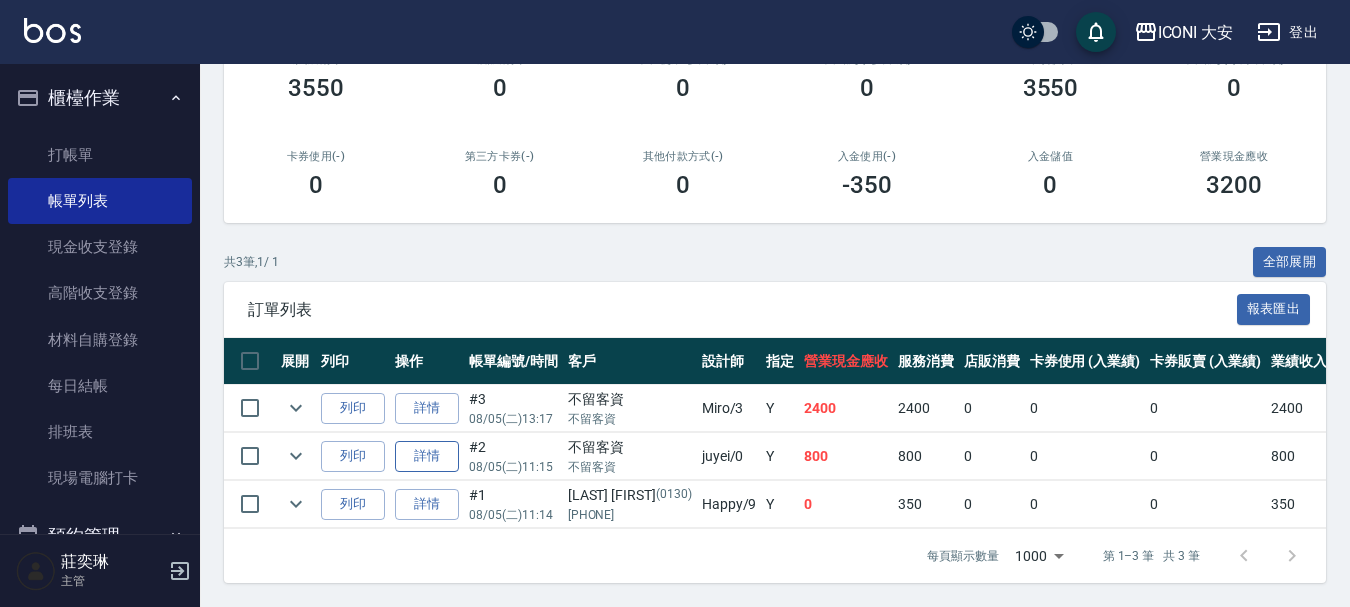 click on "詳情" at bounding box center (427, 456) 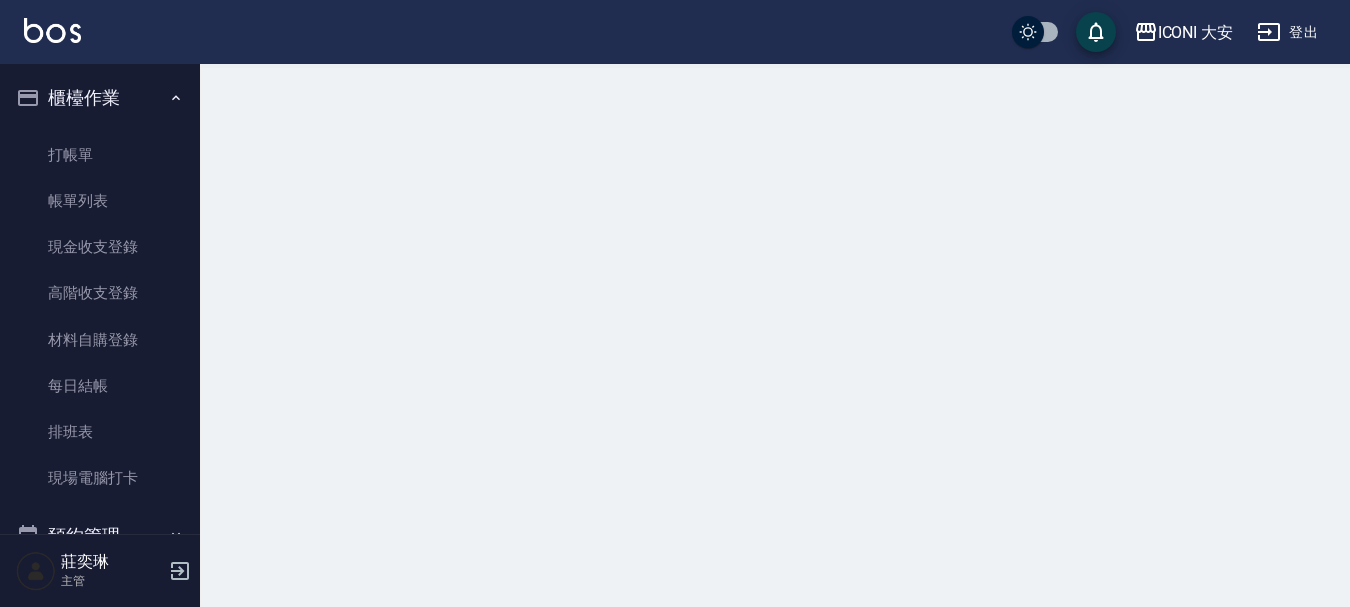 scroll, scrollTop: 0, scrollLeft: 0, axis: both 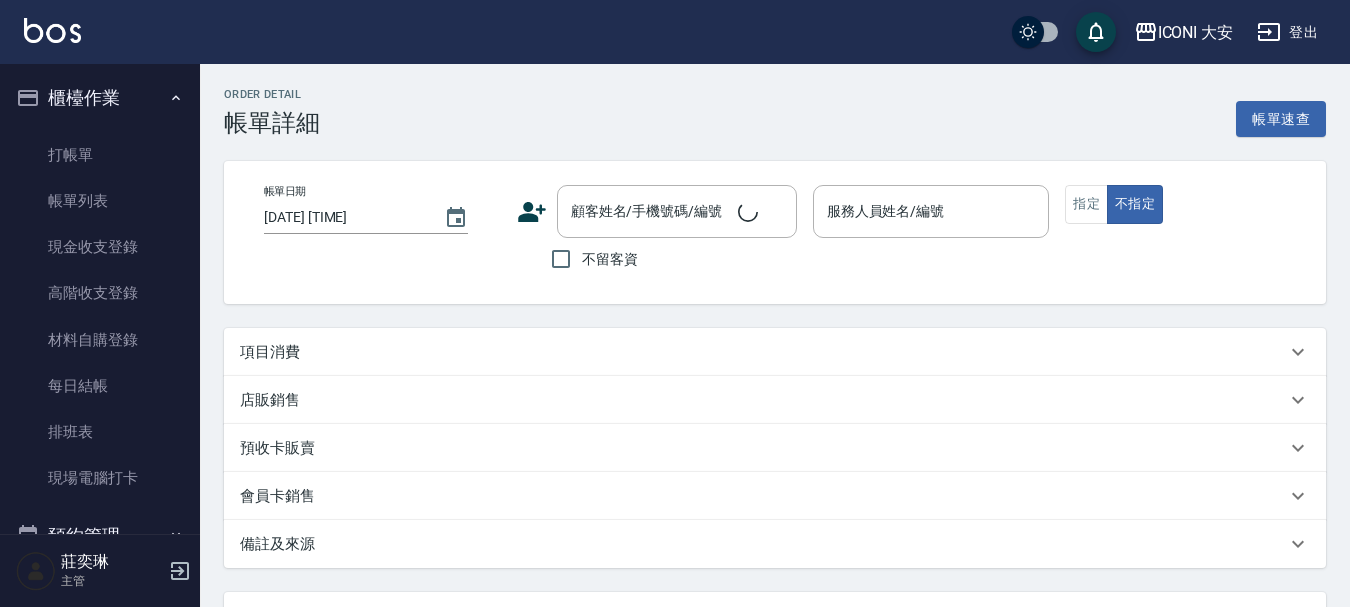 type on "[DATE] [TIME]" 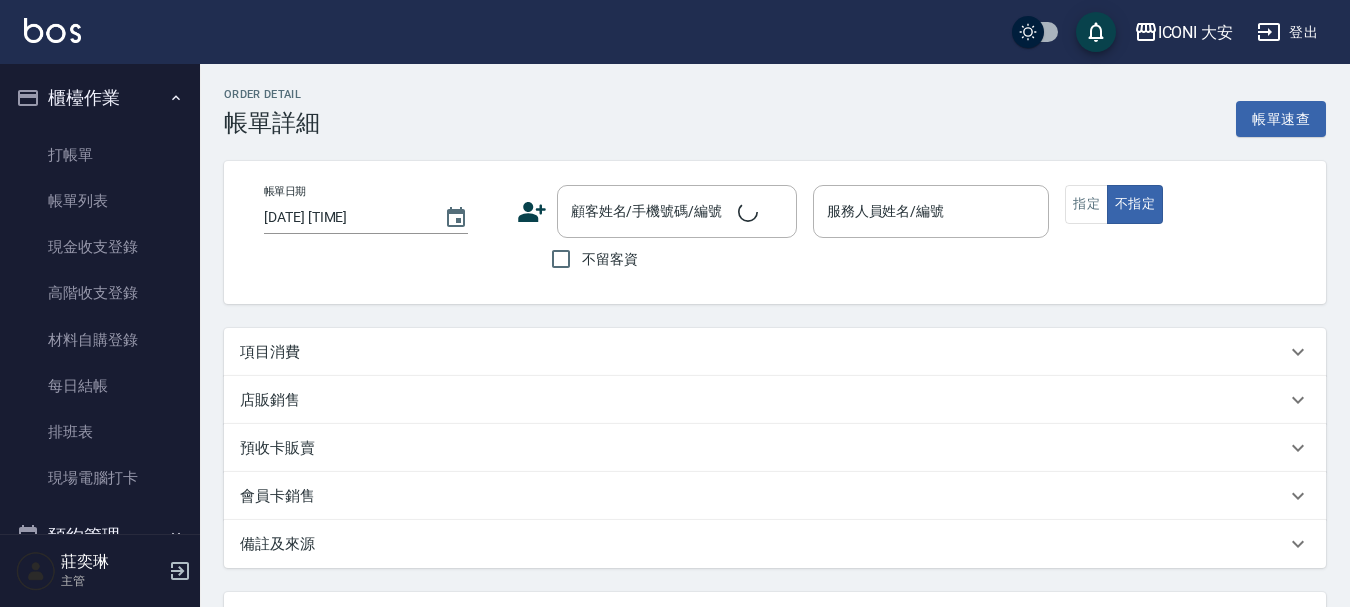 checkbox on "true" 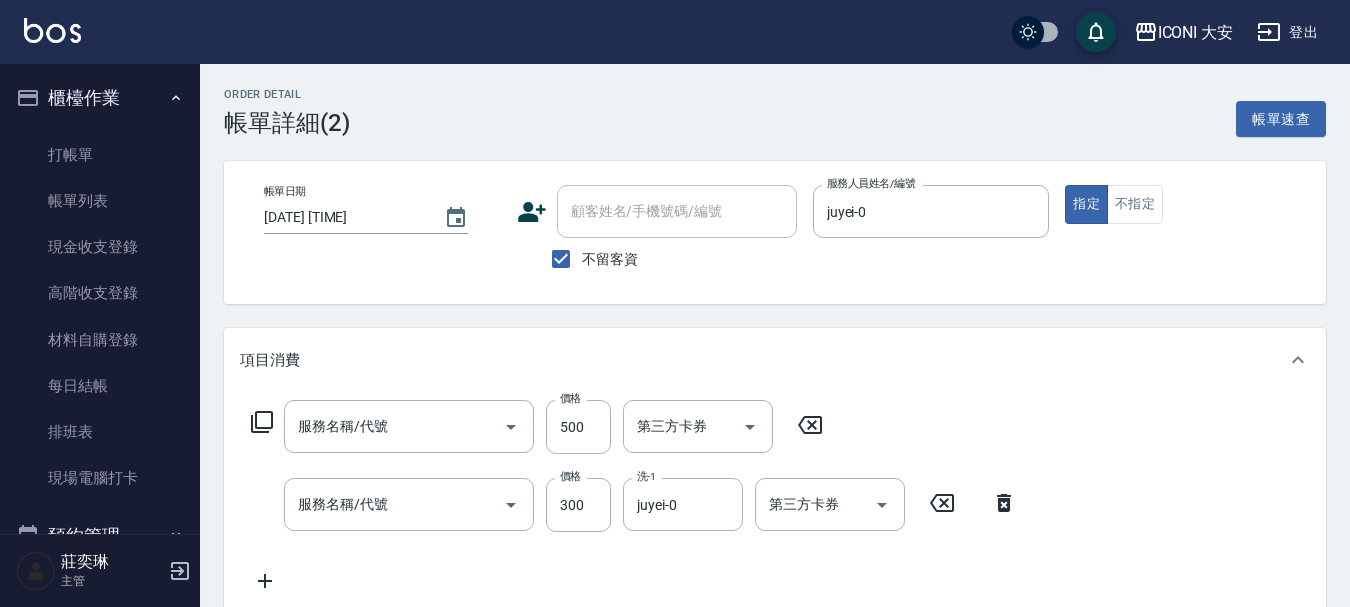 type on "剪髮(305)" 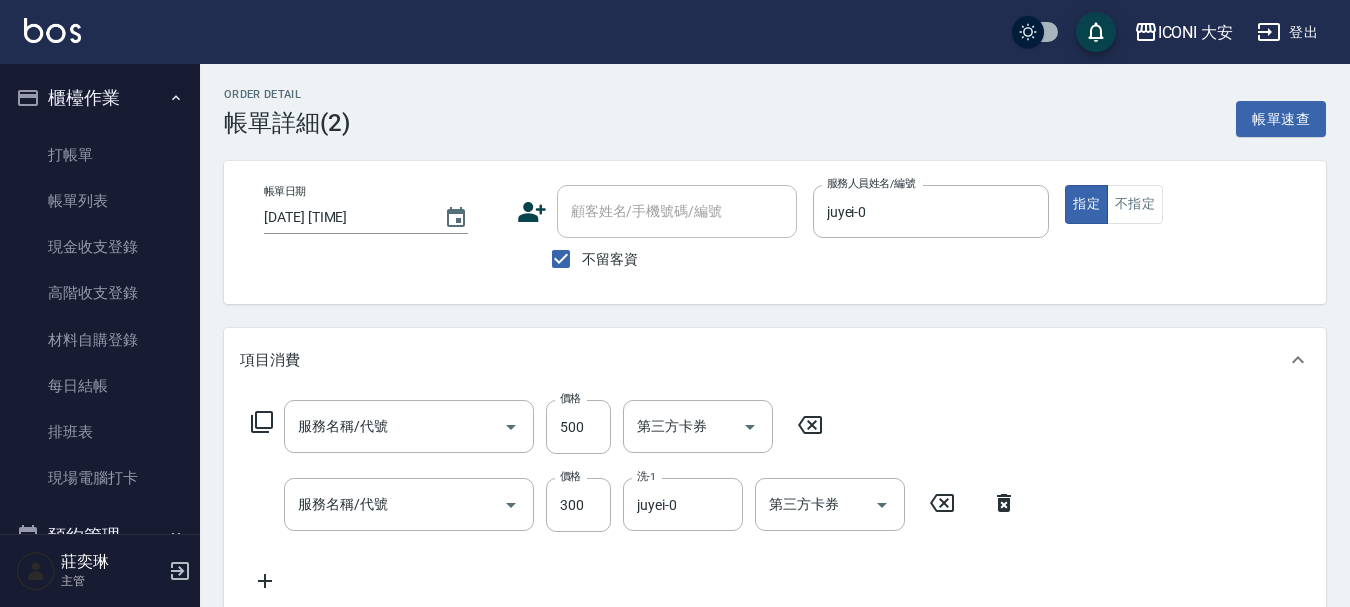 type on "洗髮(206)" 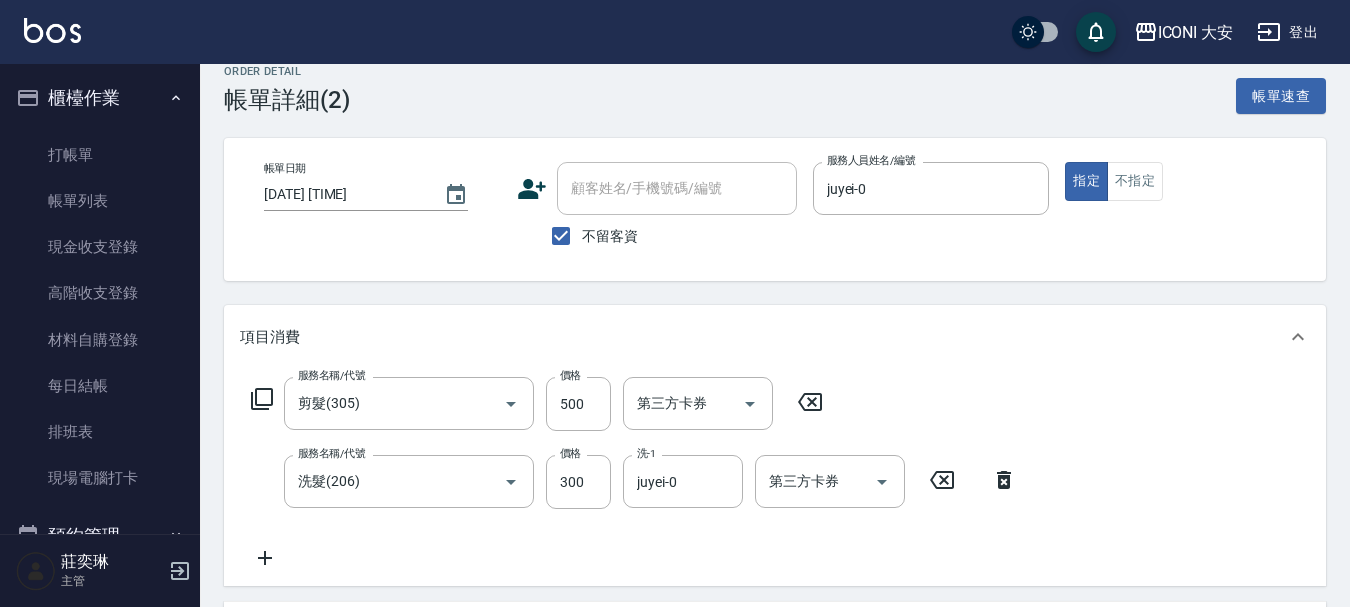 scroll, scrollTop: 0, scrollLeft: 0, axis: both 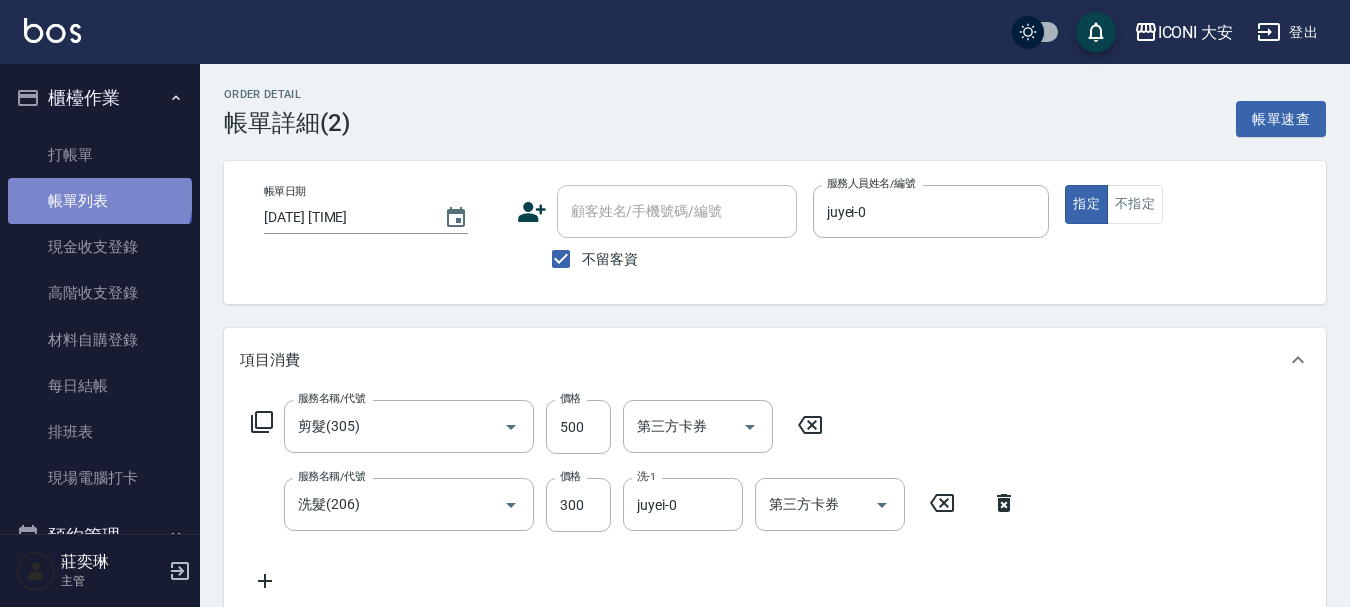 click on "帳單列表" at bounding box center [100, 201] 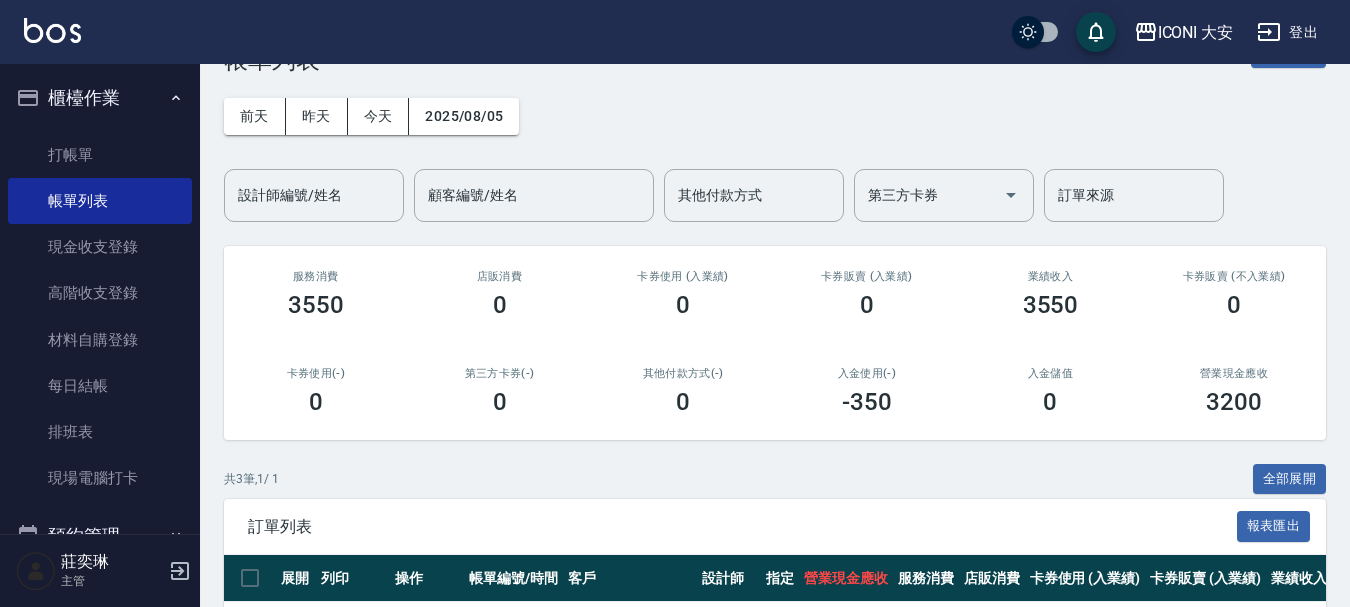 scroll, scrollTop: 0, scrollLeft: 0, axis: both 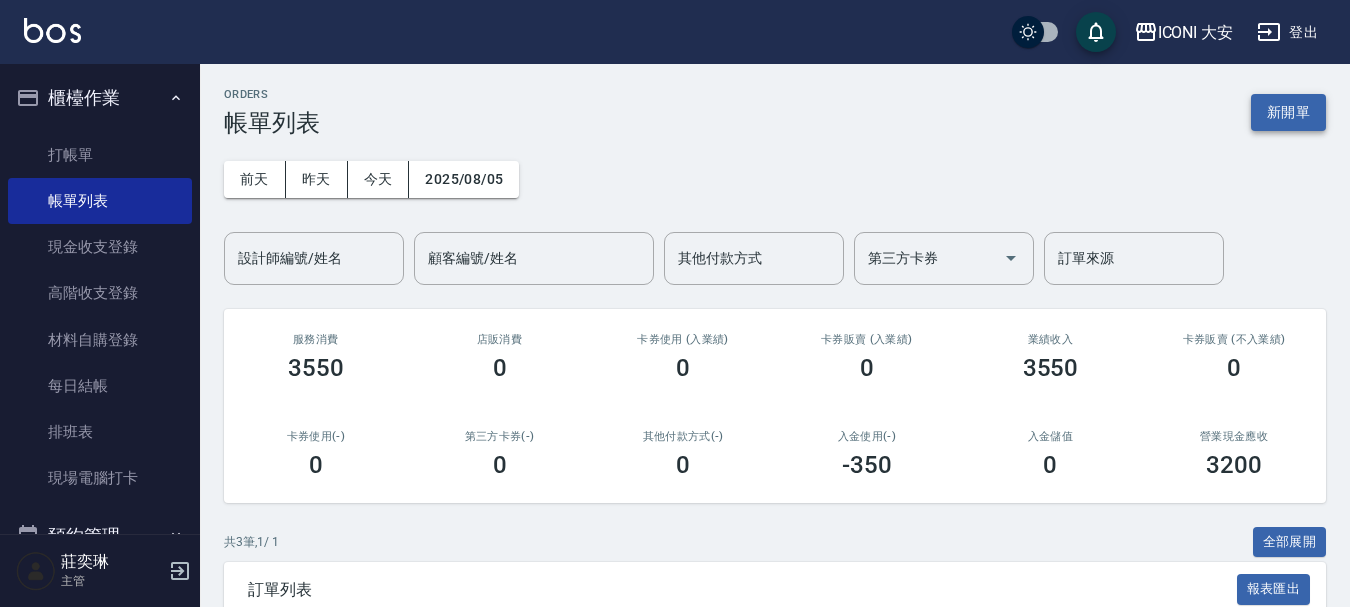 click on "新開單" at bounding box center (1288, 112) 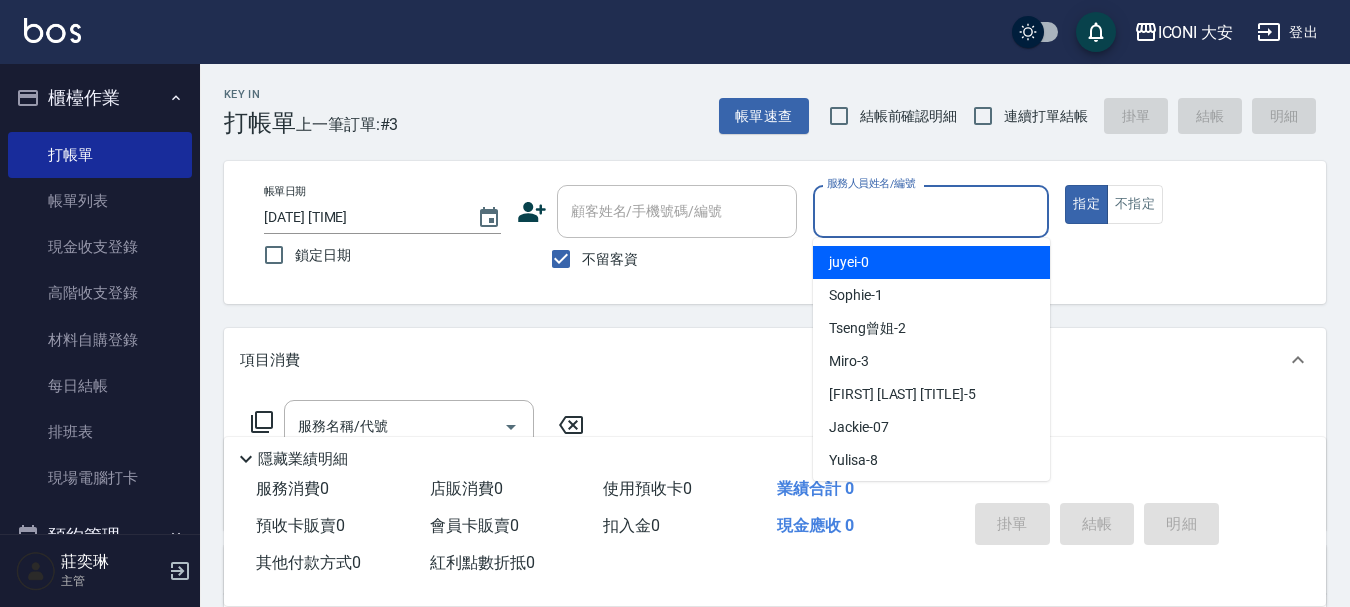 click on "服務人員姓名/編號" at bounding box center [931, 211] 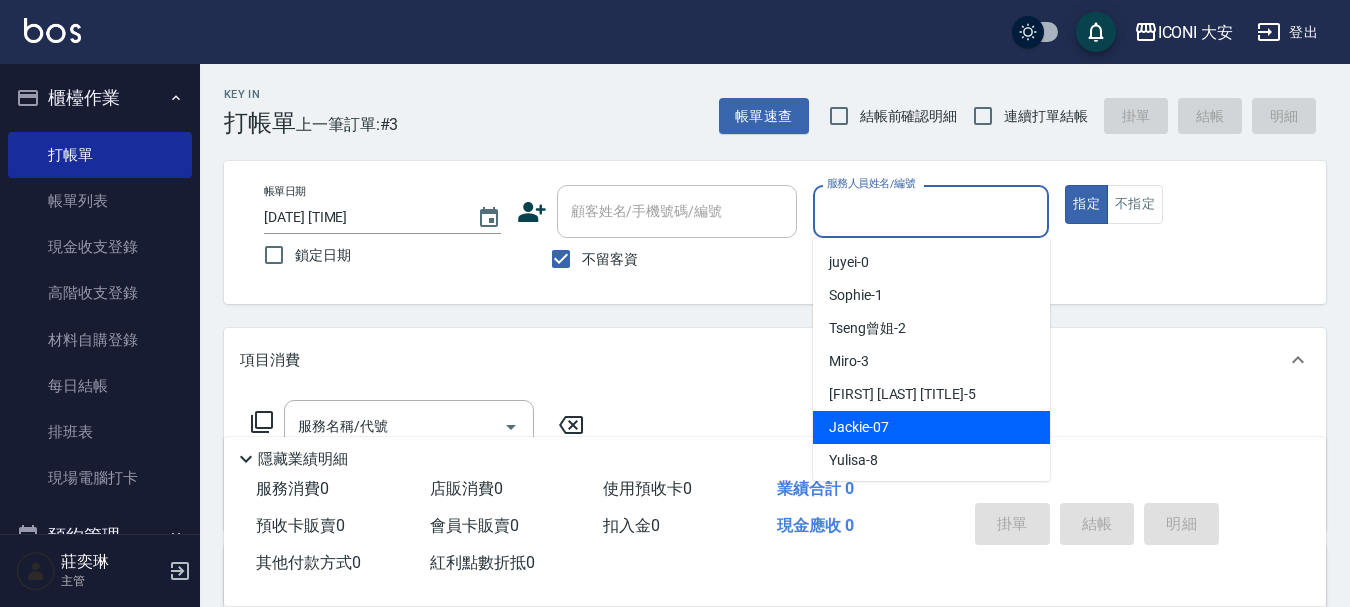 click on "[NAME]" at bounding box center (931, 427) 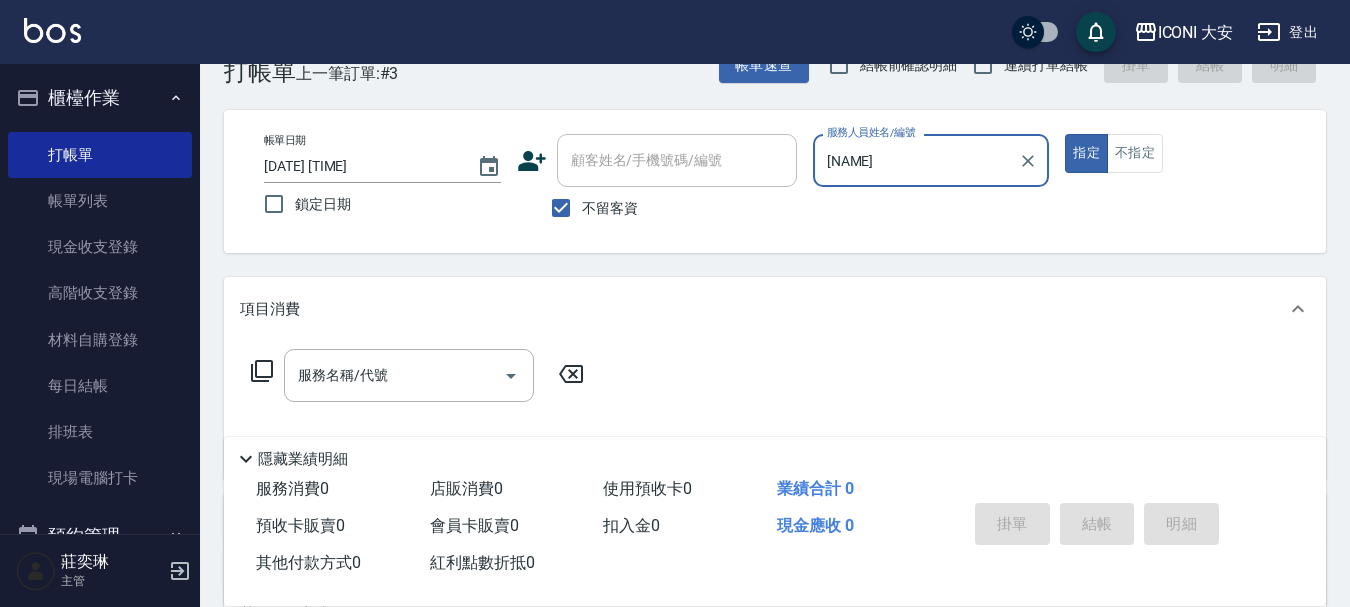 scroll, scrollTop: 100, scrollLeft: 0, axis: vertical 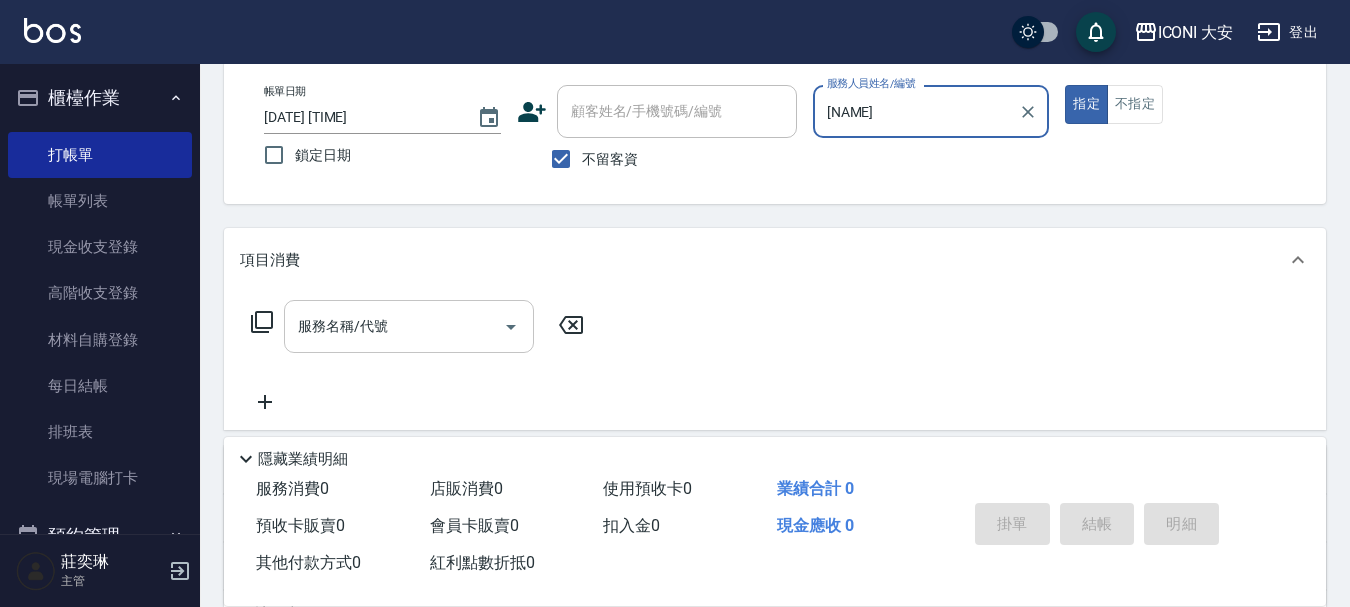click on "服務名稱/代號" at bounding box center [394, 326] 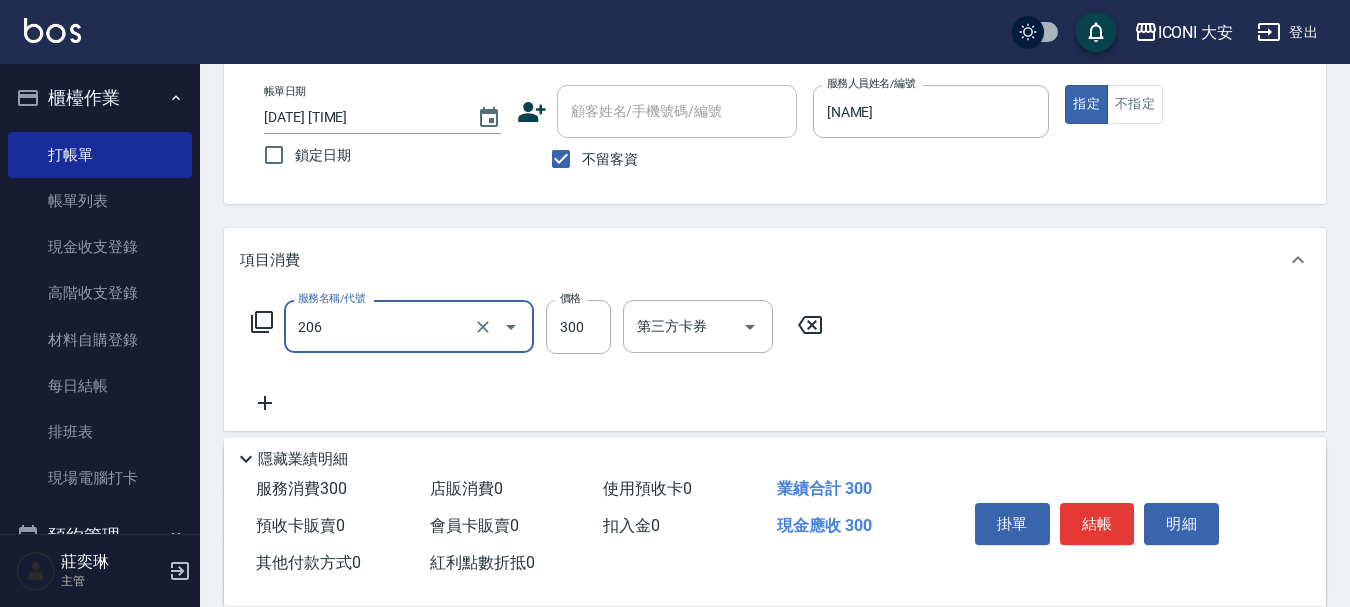 type on "洗髮(206)" 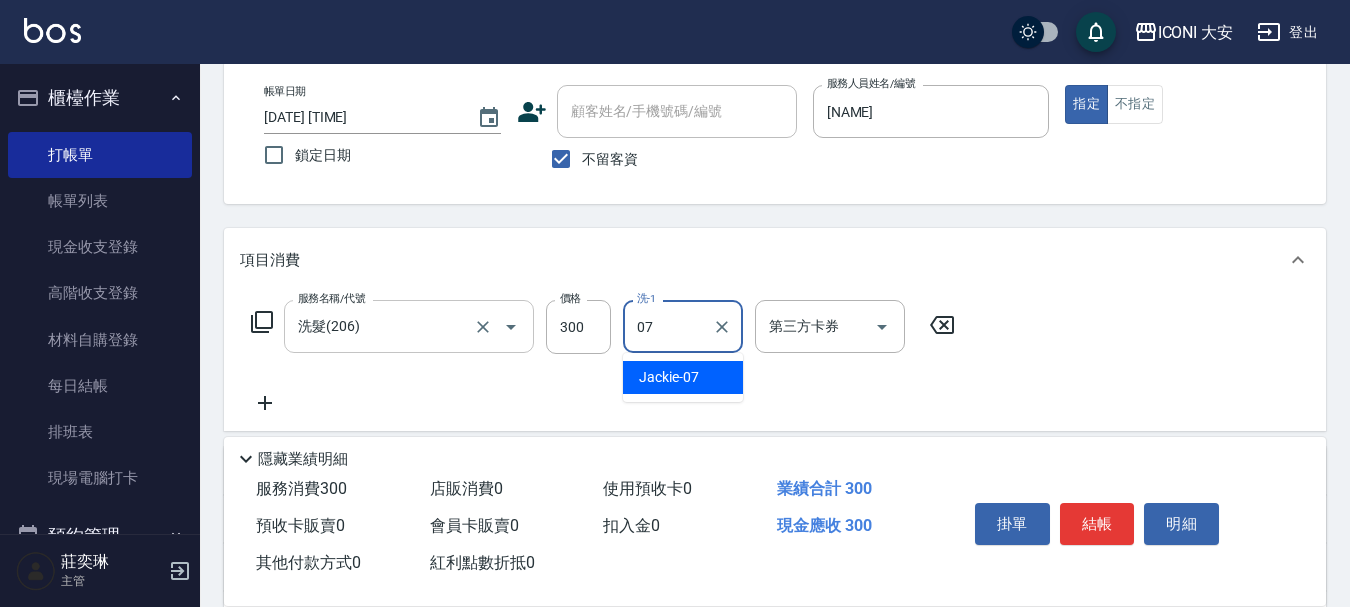 type on "[NAME]" 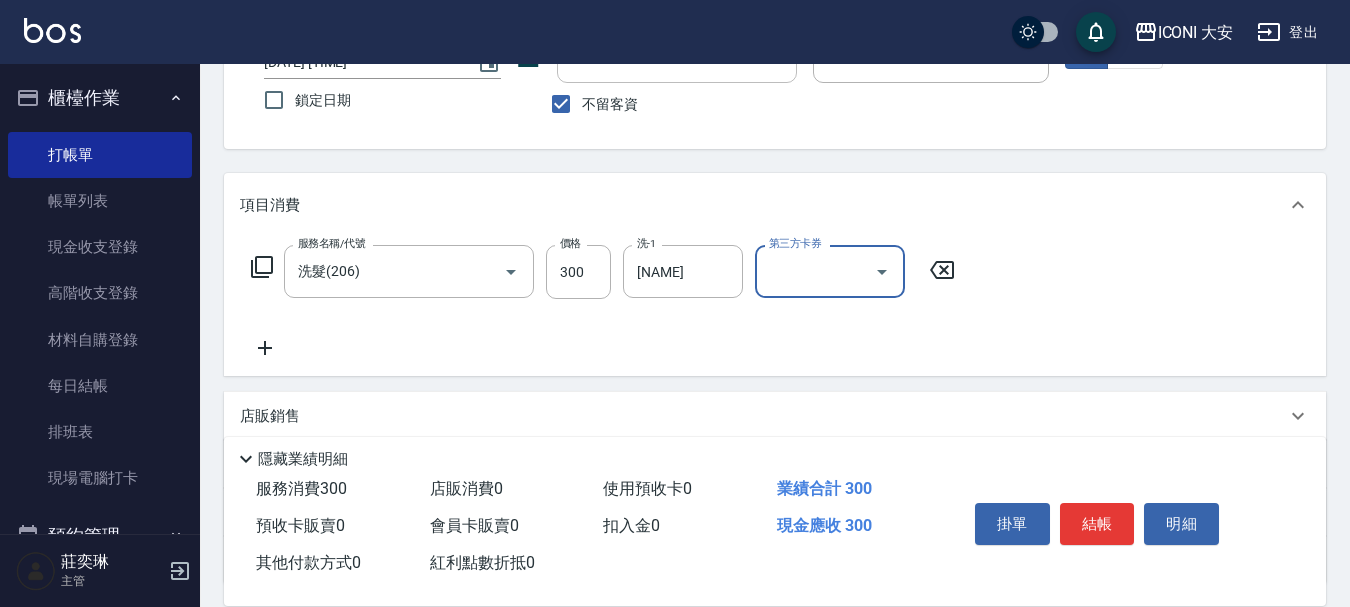scroll, scrollTop: 200, scrollLeft: 0, axis: vertical 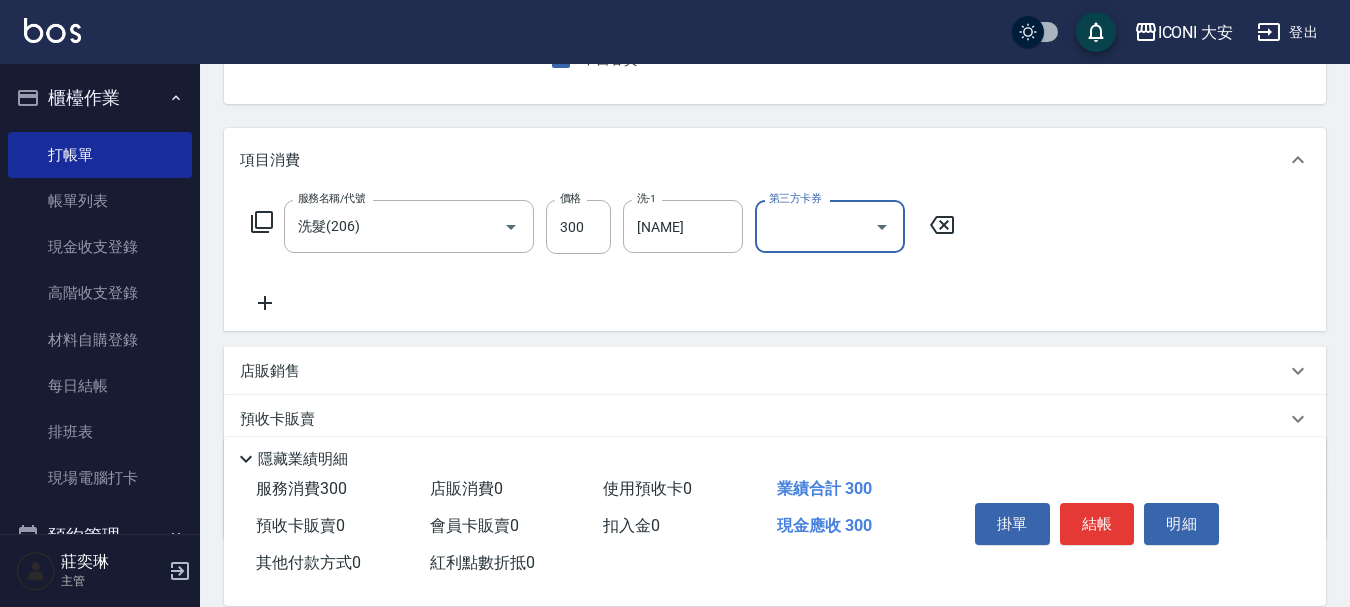 click 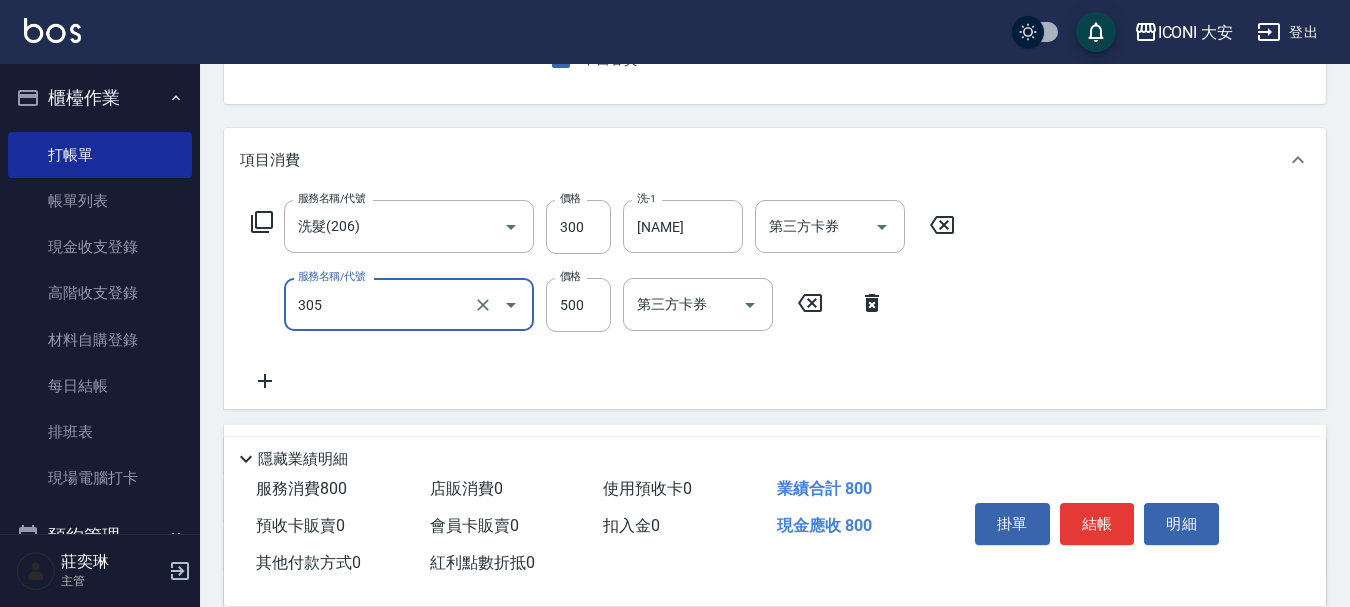 type on "剪髮(305)" 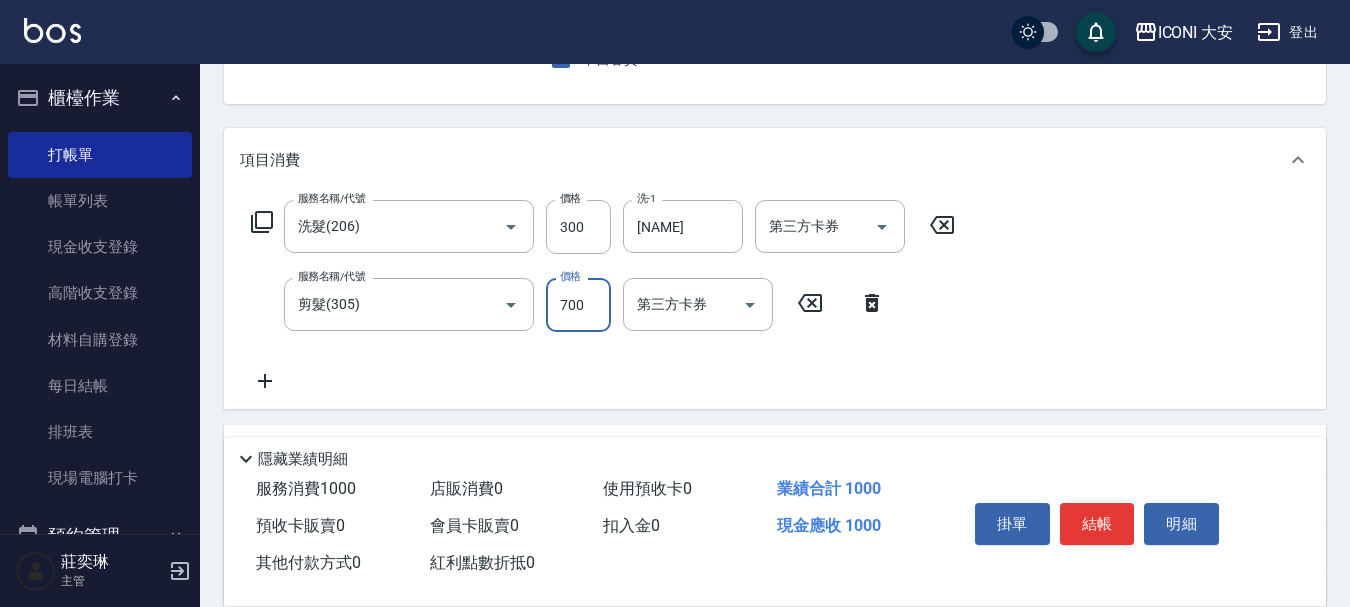 type on "700" 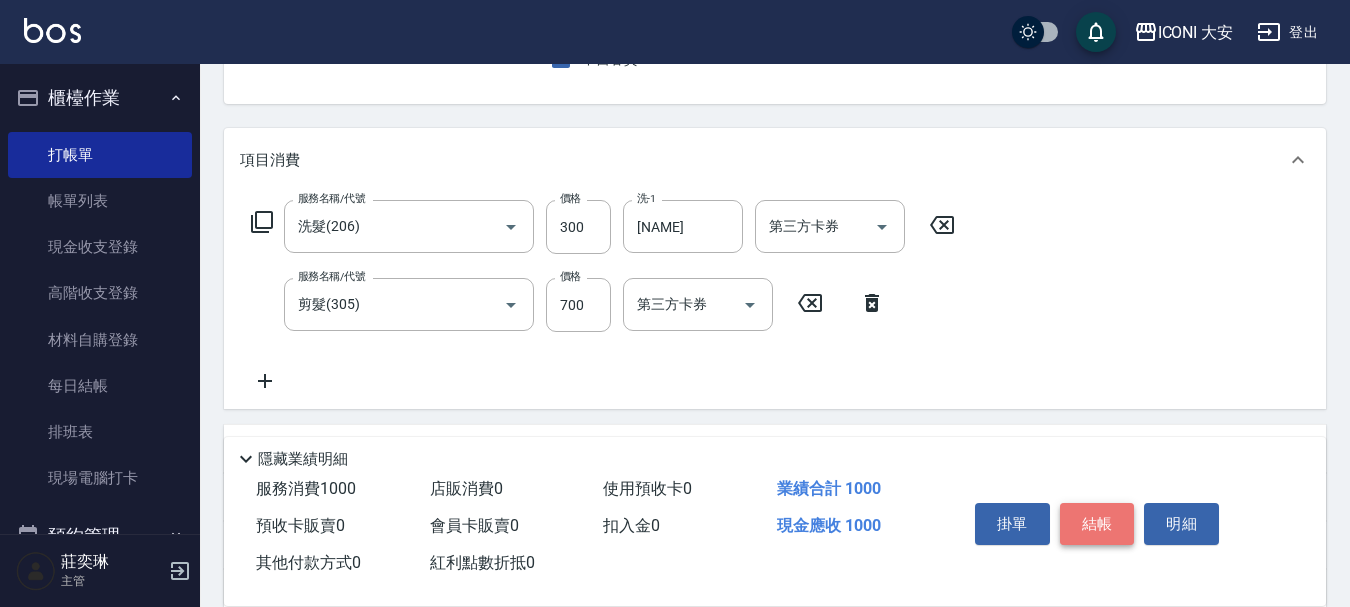 click on "結帳" at bounding box center (1097, 524) 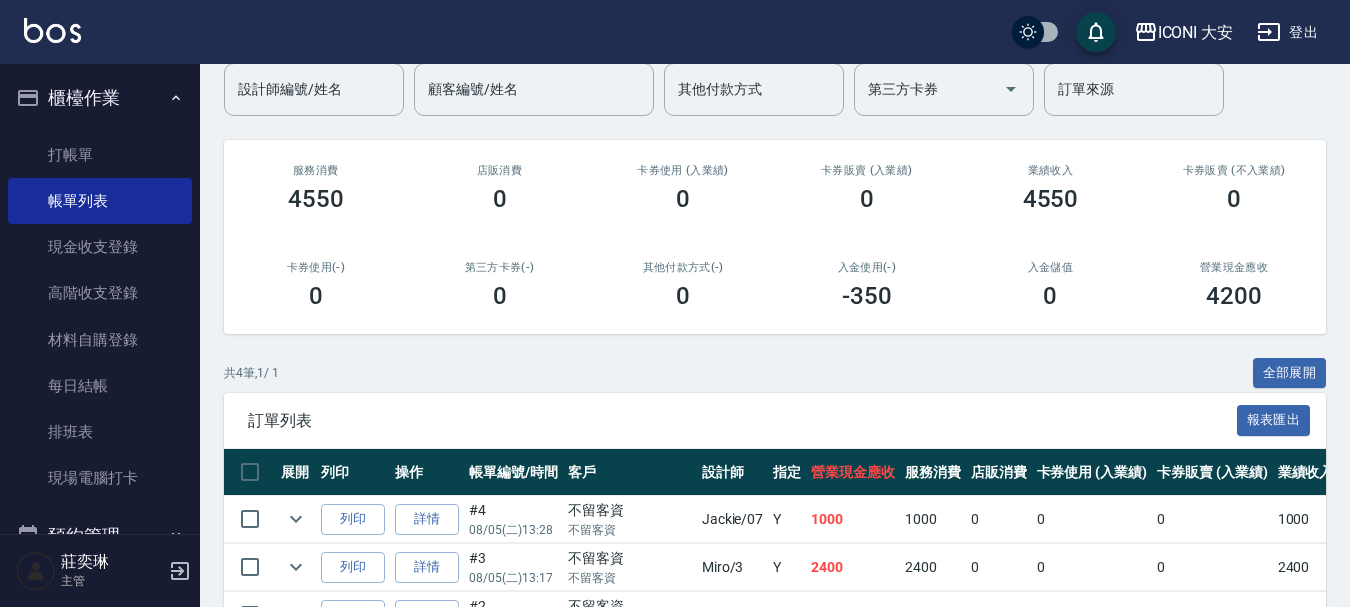scroll, scrollTop: 343, scrollLeft: 0, axis: vertical 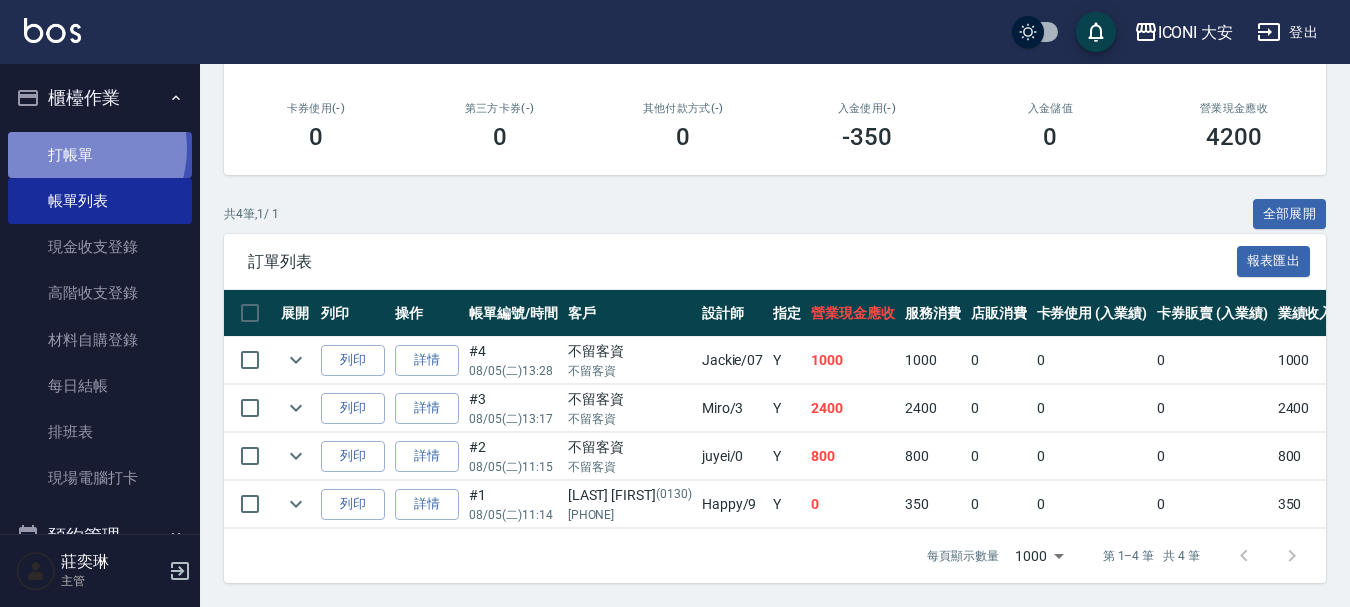 click on "打帳單" at bounding box center (100, 155) 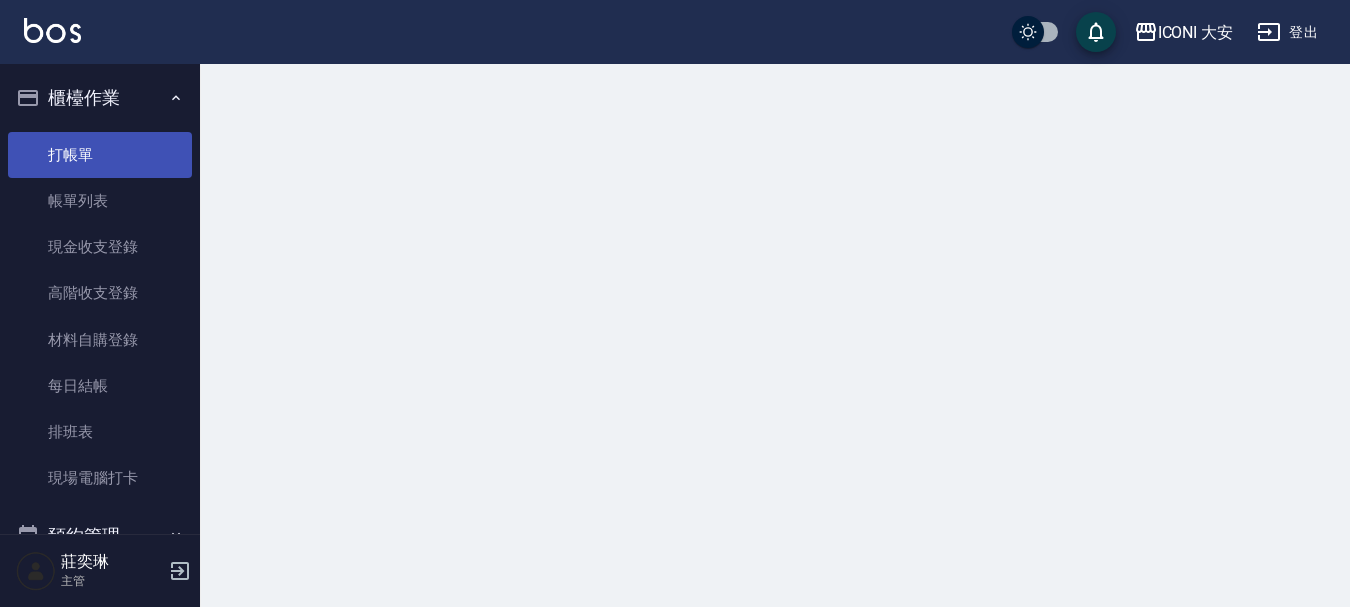 scroll, scrollTop: 0, scrollLeft: 0, axis: both 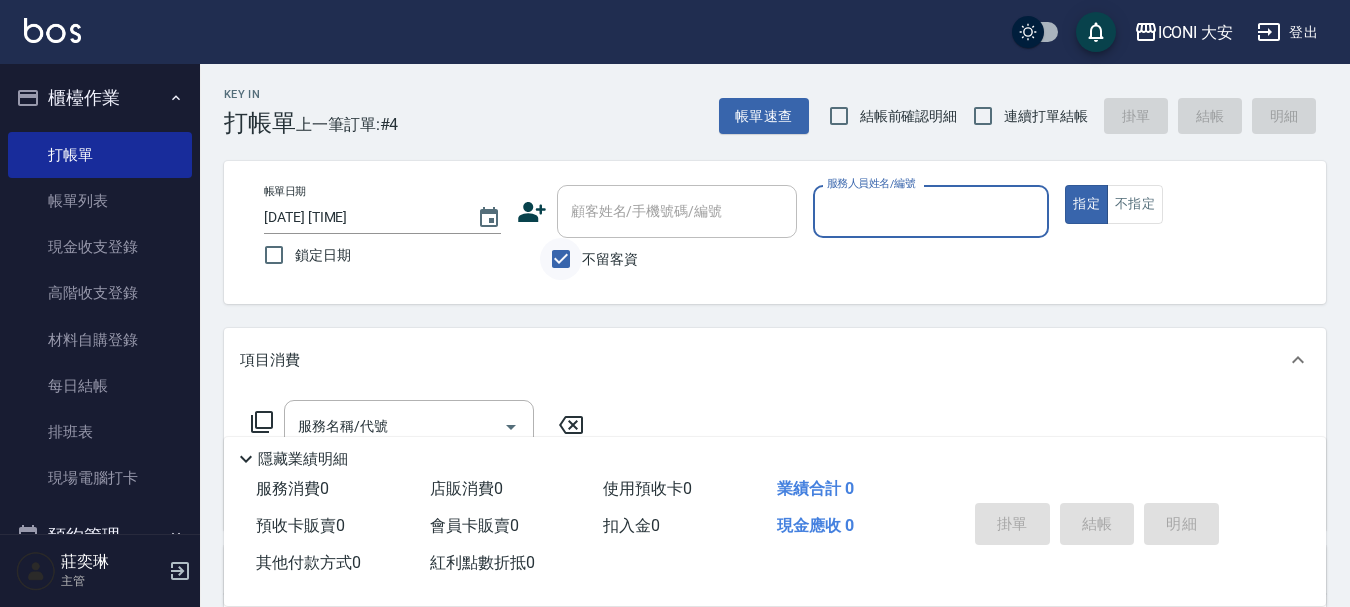 click on "不留客資" at bounding box center [561, 259] 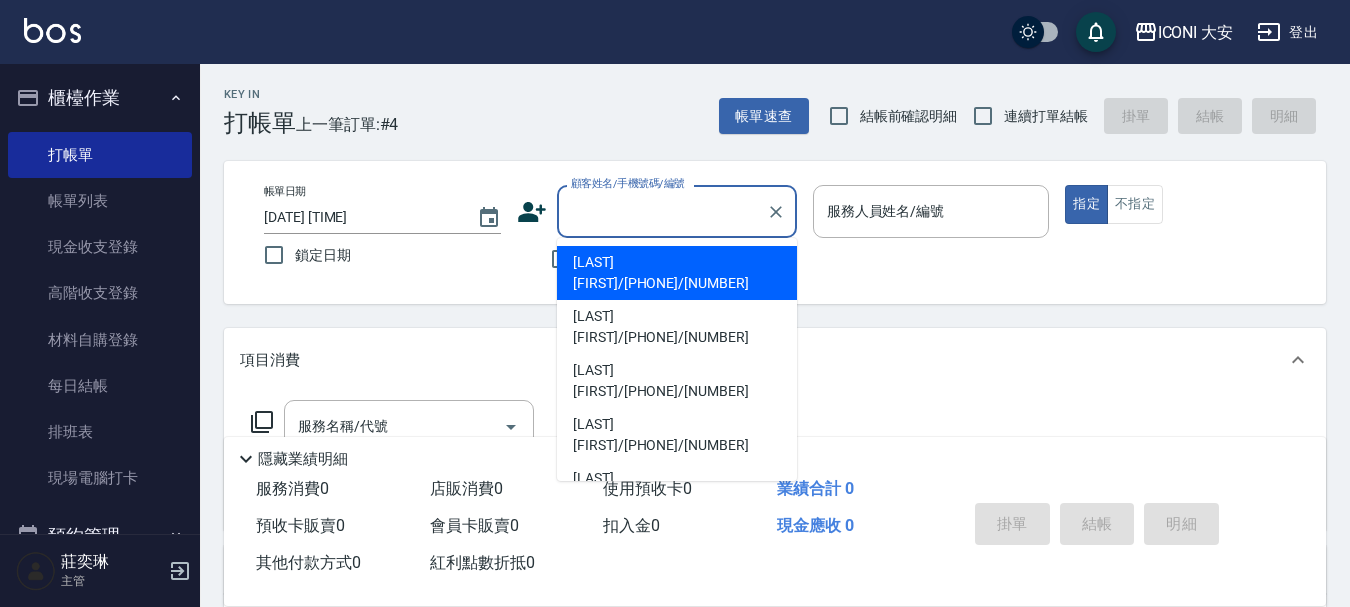 click on "顧客姓名/手機號碼/編號" at bounding box center [662, 211] 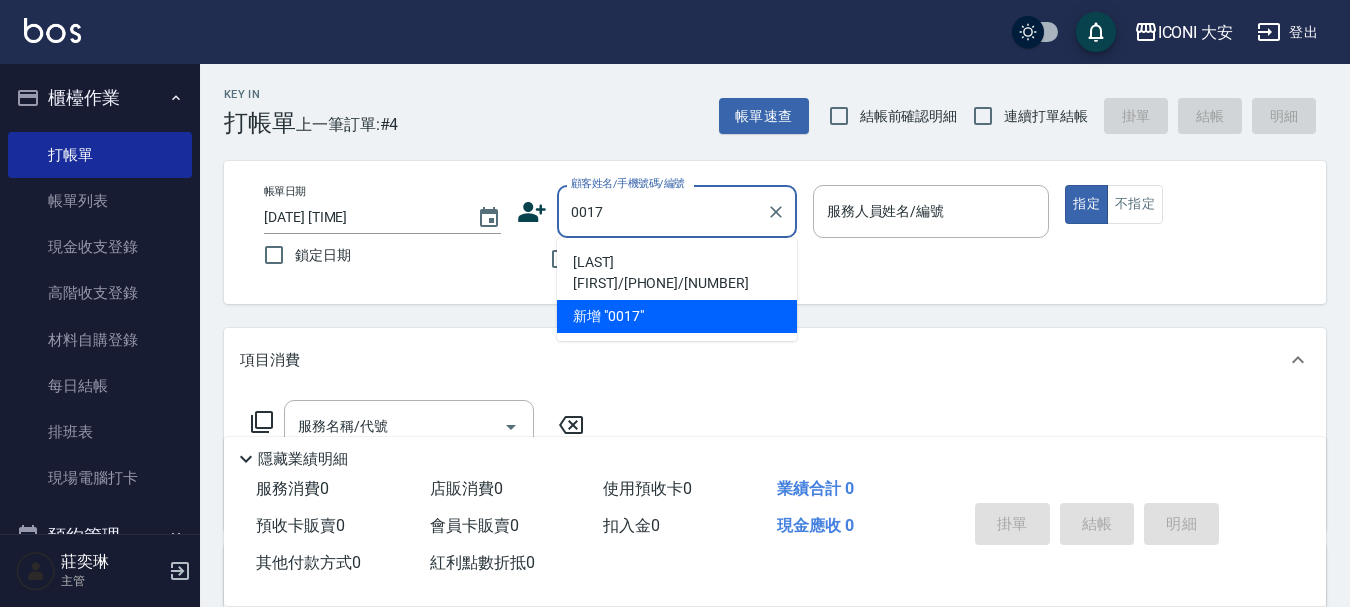 click on "[LAST] [FIRST]/[PHONE]/[NUMBER]" at bounding box center (677, 273) 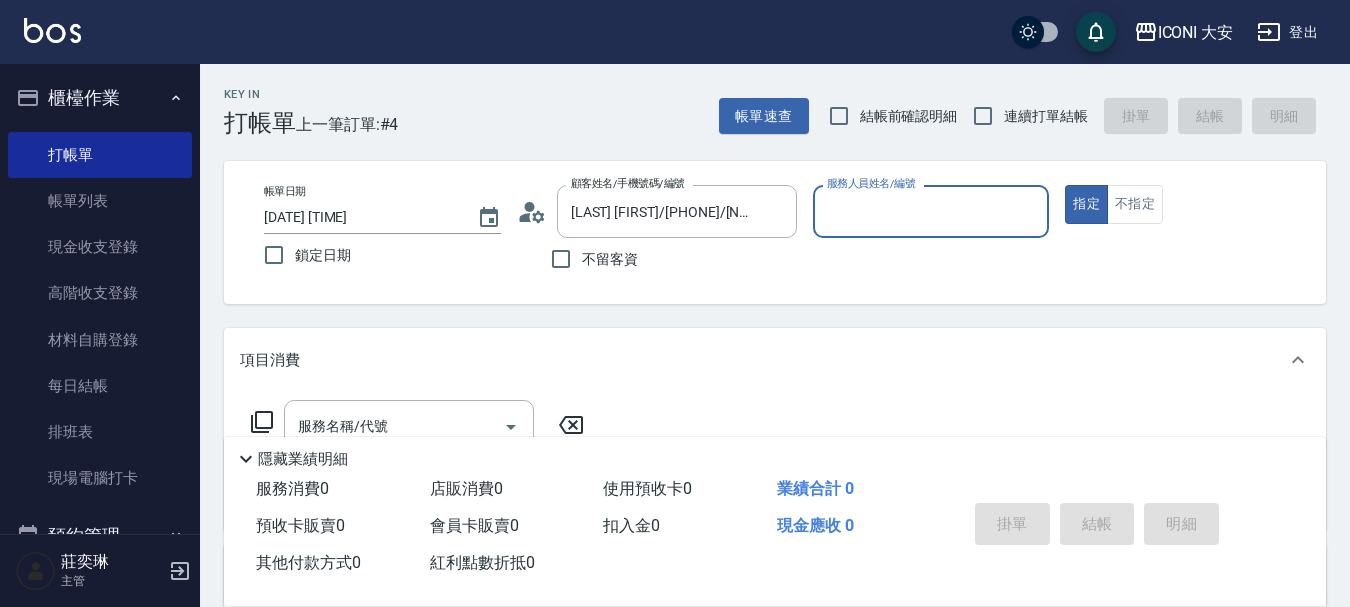 type on "Tseng曾姐-2" 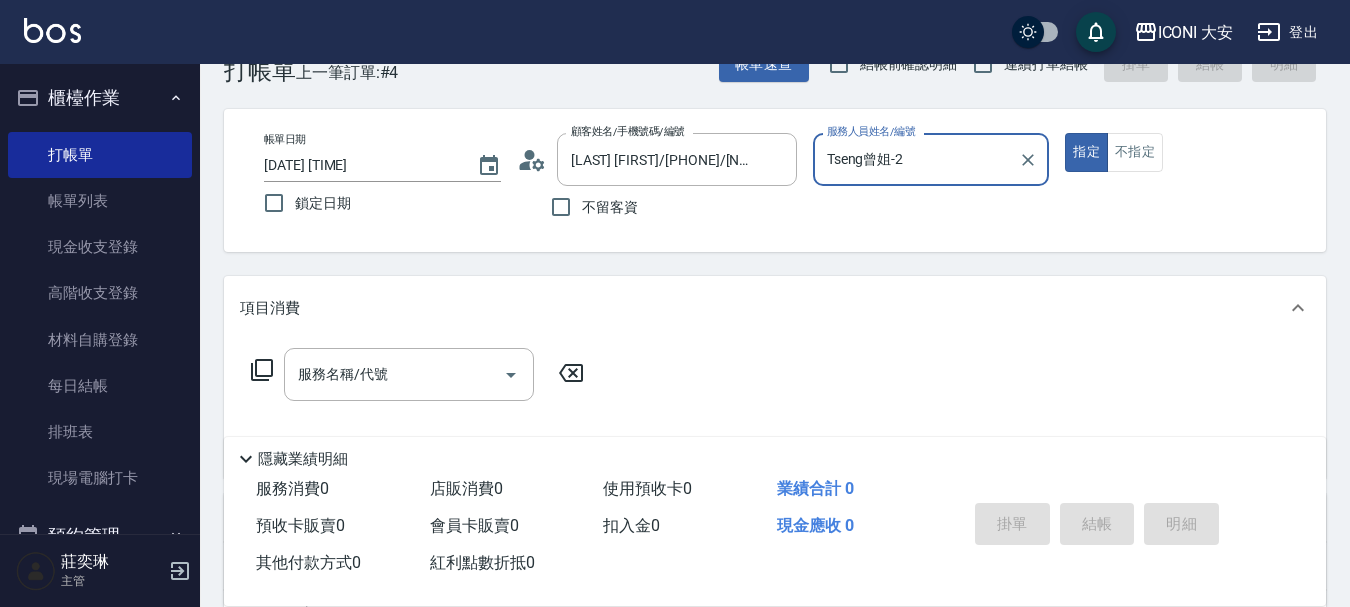 scroll, scrollTop: 100, scrollLeft: 0, axis: vertical 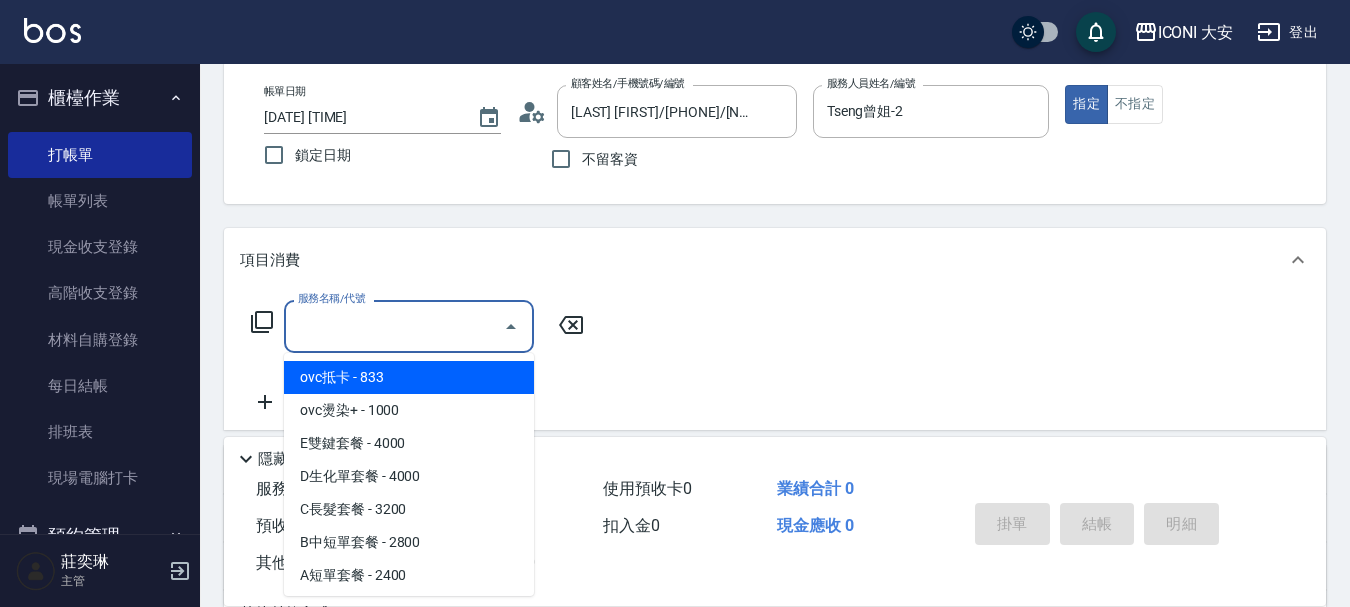 click on "服務名稱/代號" at bounding box center (394, 326) 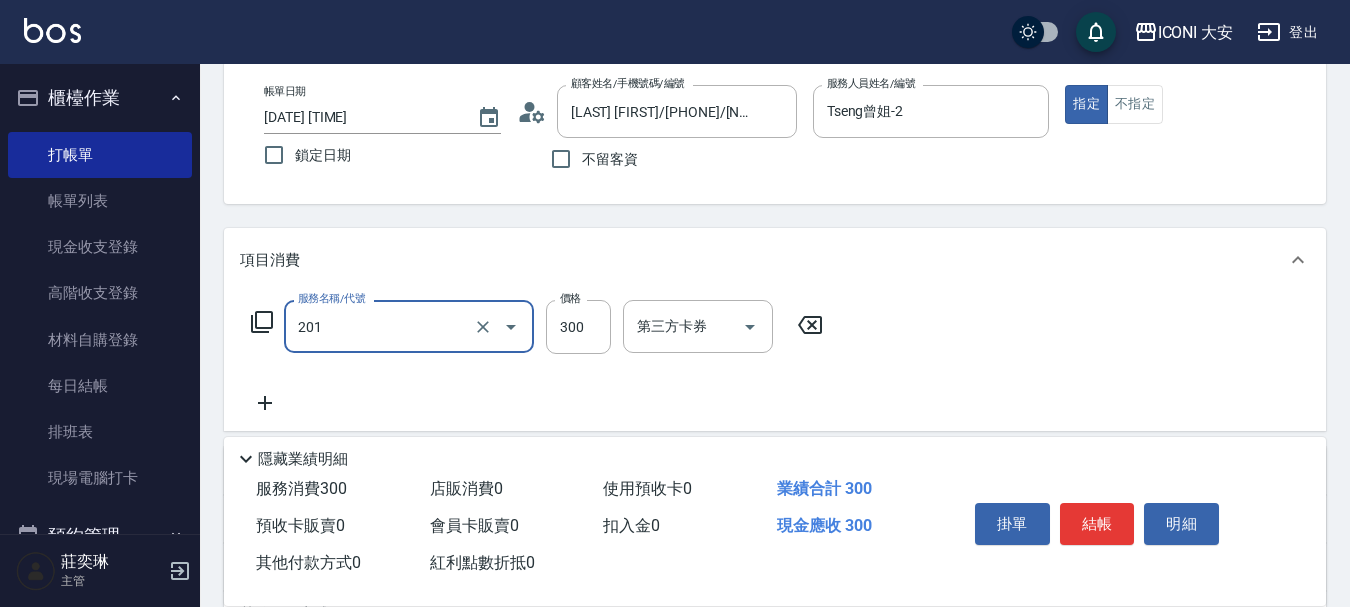 type on "[LAST] [TITLE]" 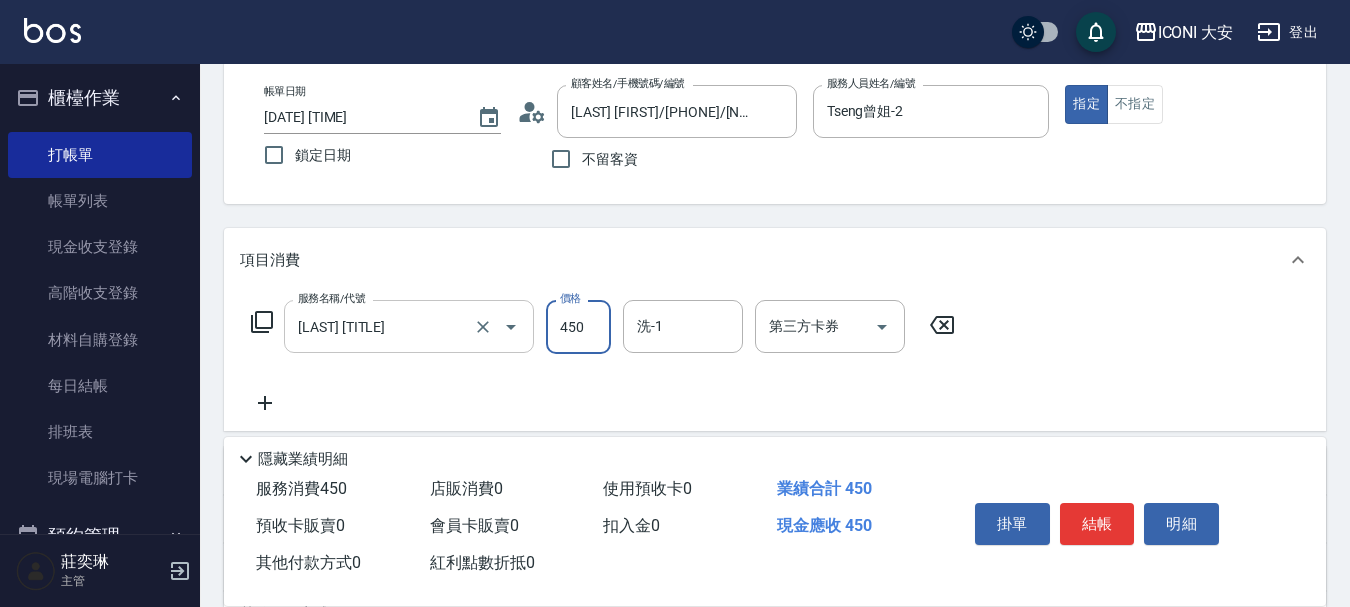 type on "450" 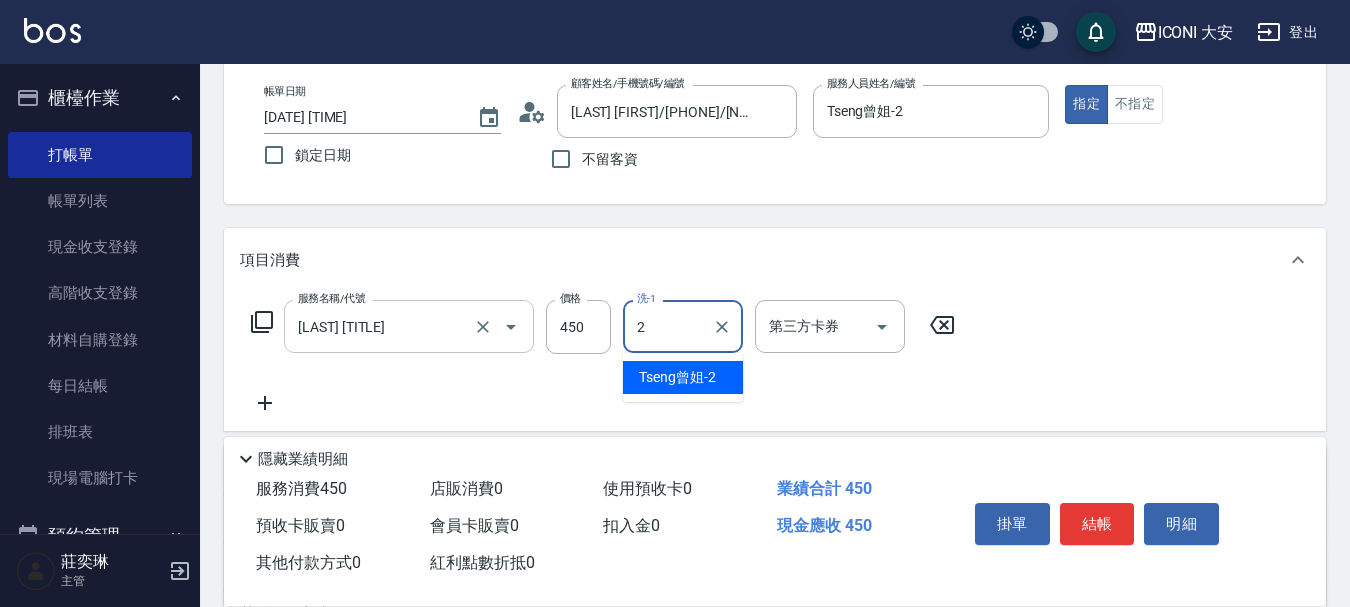 type on "Tseng曾姐-2" 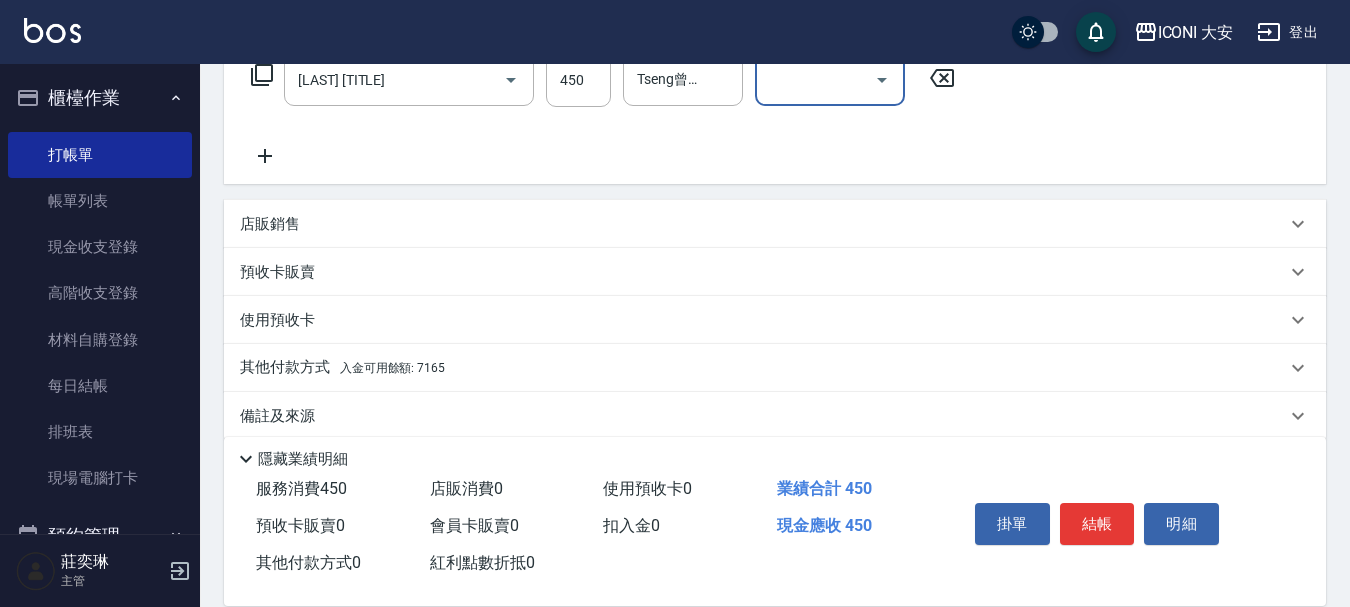 scroll, scrollTop: 372, scrollLeft: 0, axis: vertical 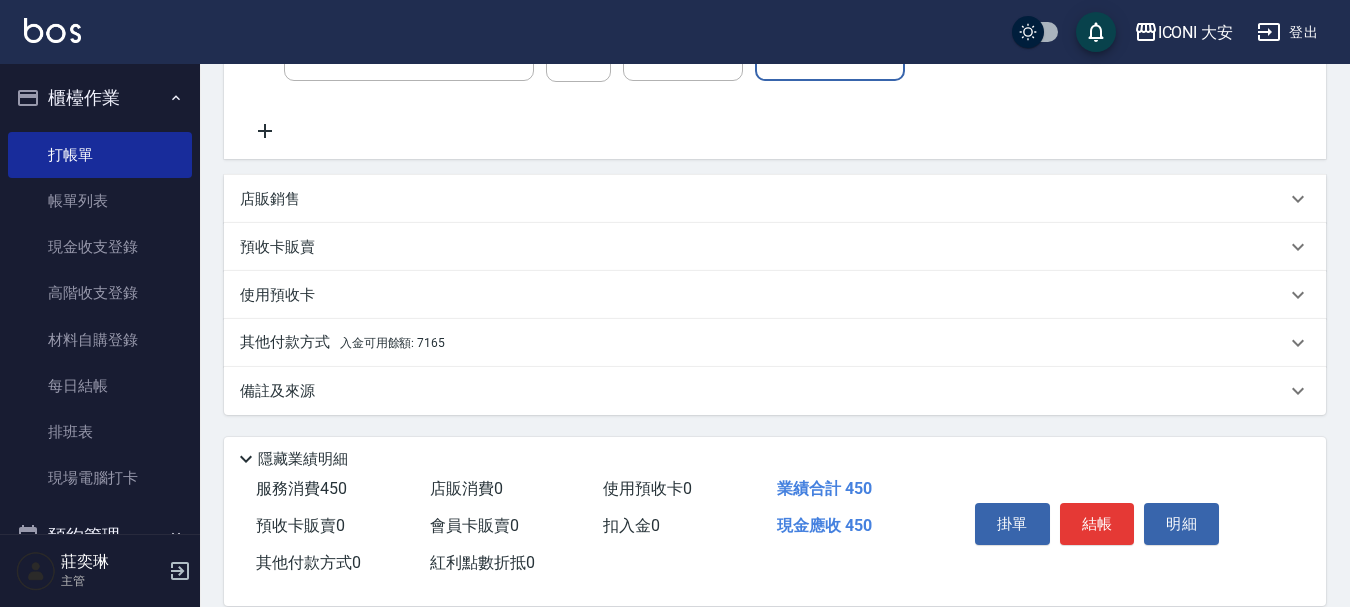 click on "入金可用餘額: 7165" at bounding box center (392, 343) 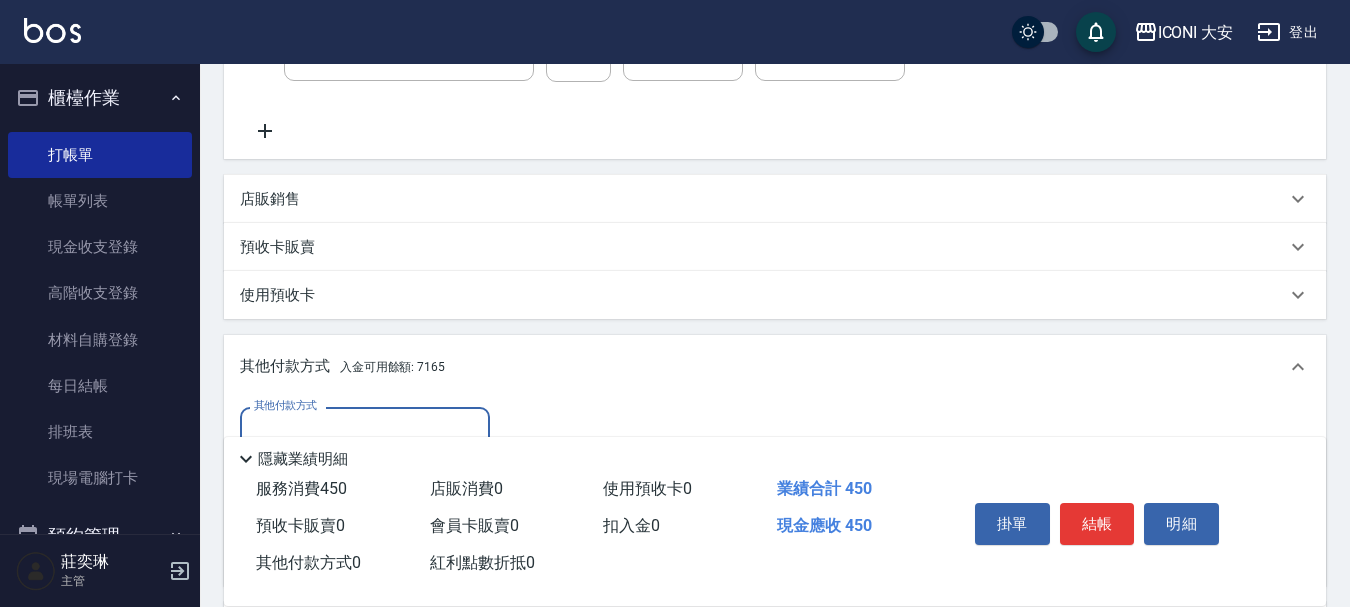 scroll, scrollTop: 0, scrollLeft: 0, axis: both 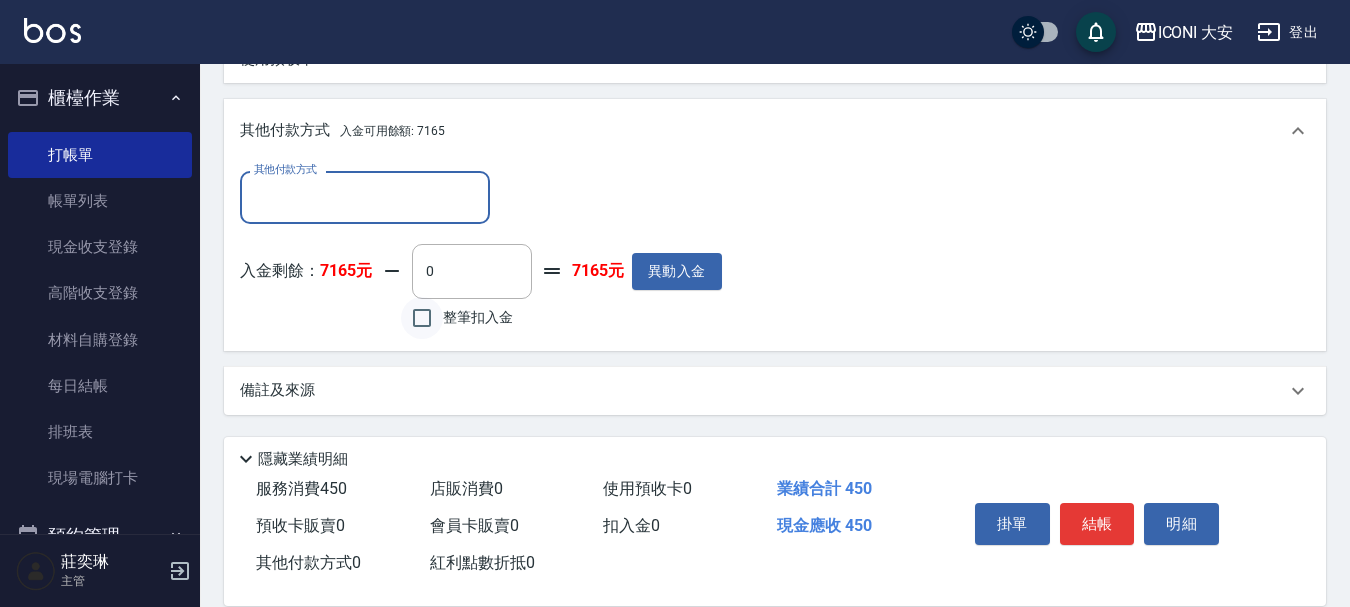 click on "整筆扣入金" at bounding box center (422, 318) 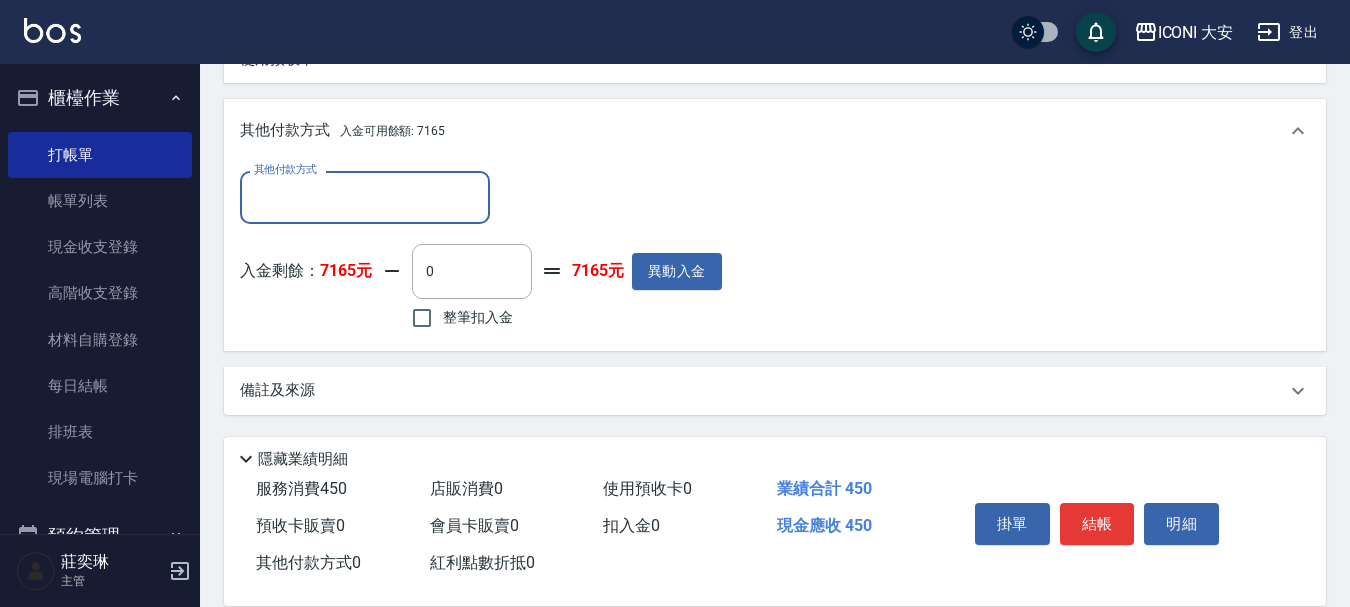 type on "450" 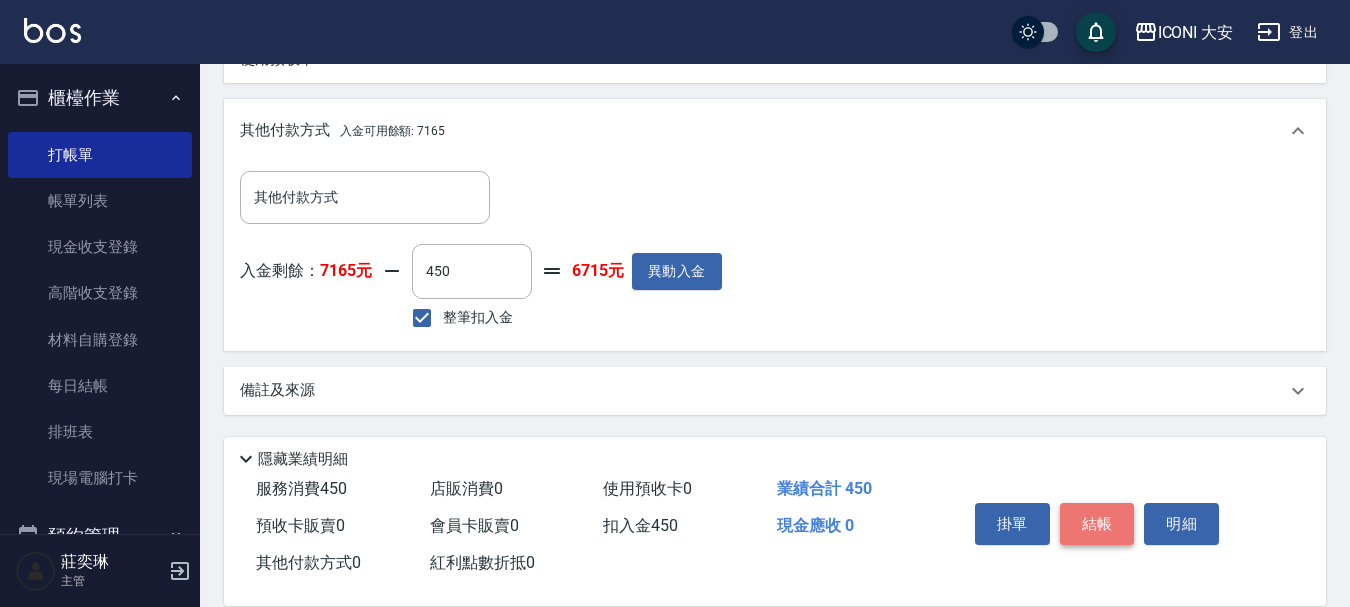 click on "結帳" at bounding box center [1097, 524] 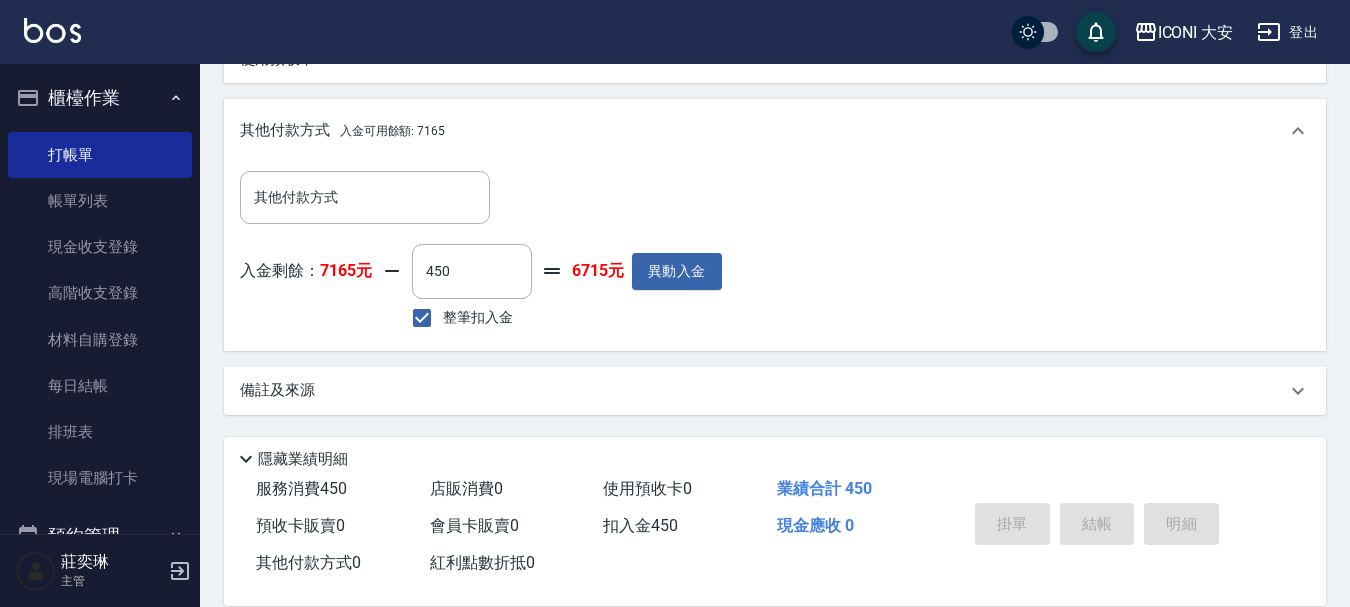 scroll, scrollTop: 0, scrollLeft: 0, axis: both 